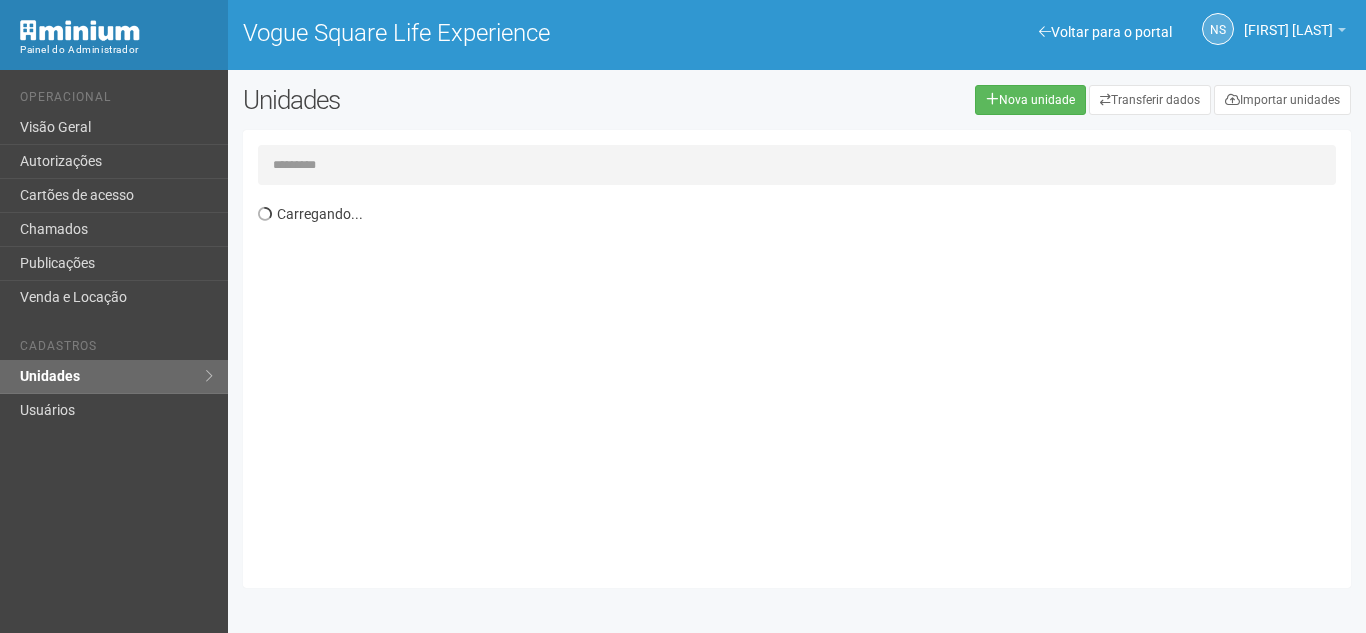scroll, scrollTop: 0, scrollLeft: 0, axis: both 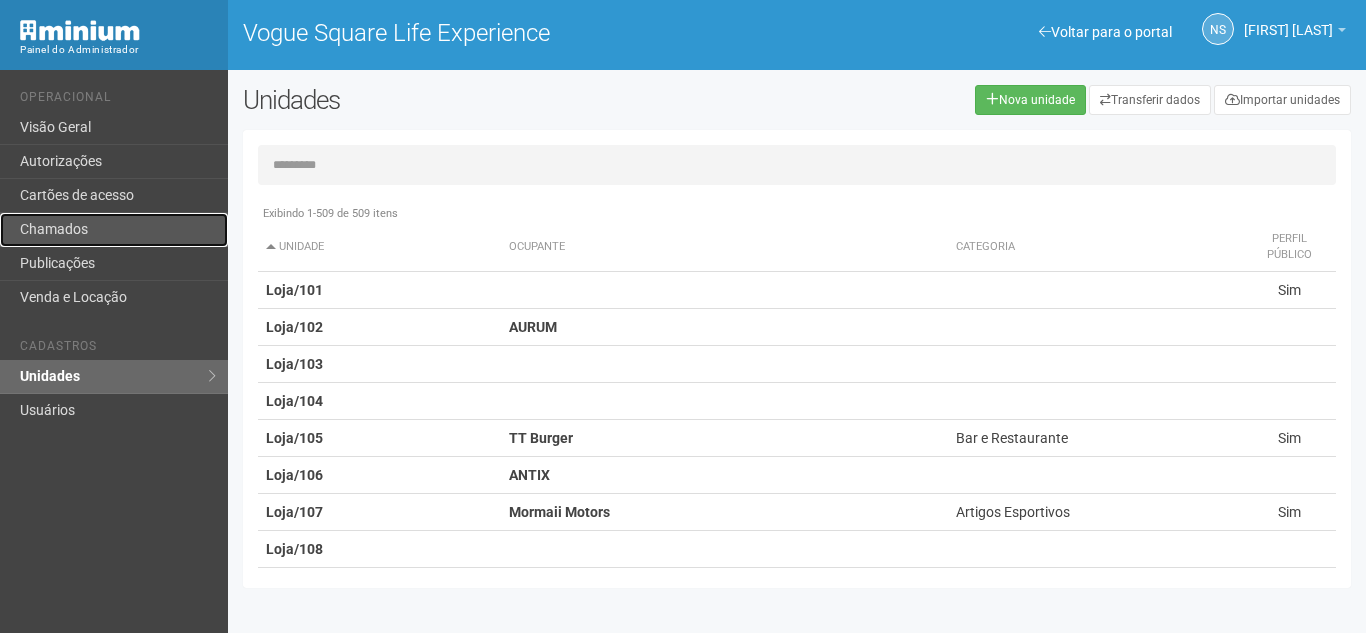 click on "Chamados" at bounding box center (114, 230) 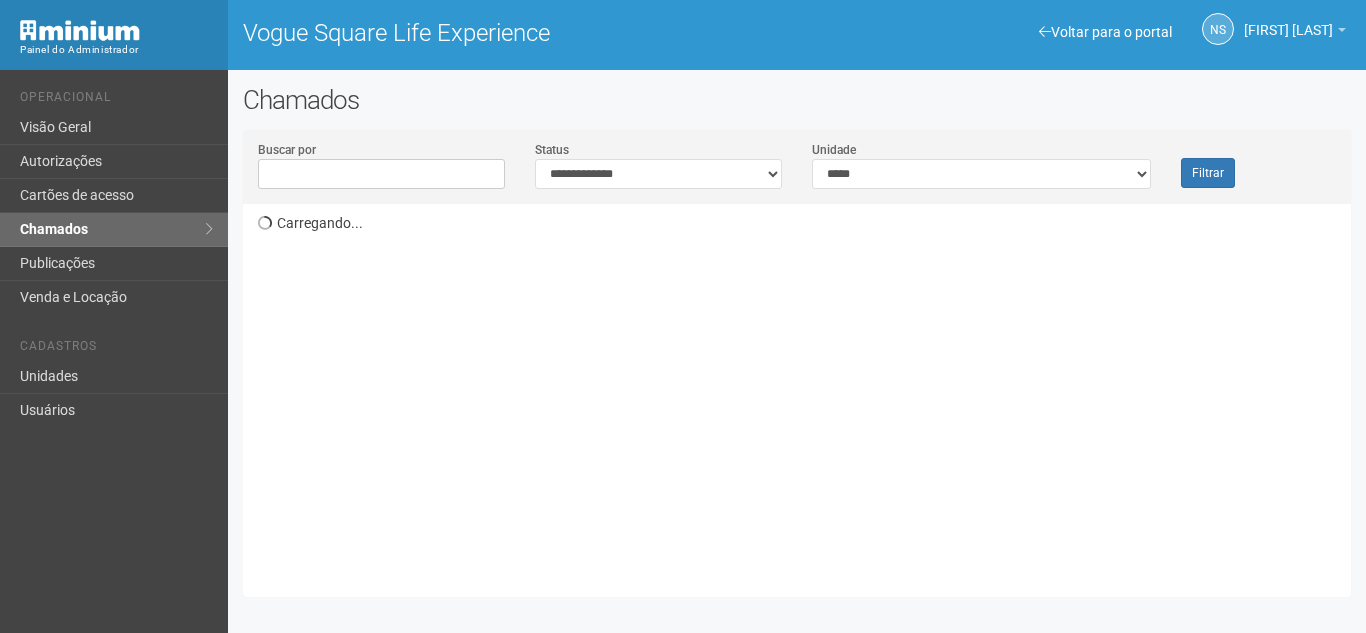scroll, scrollTop: 0, scrollLeft: 0, axis: both 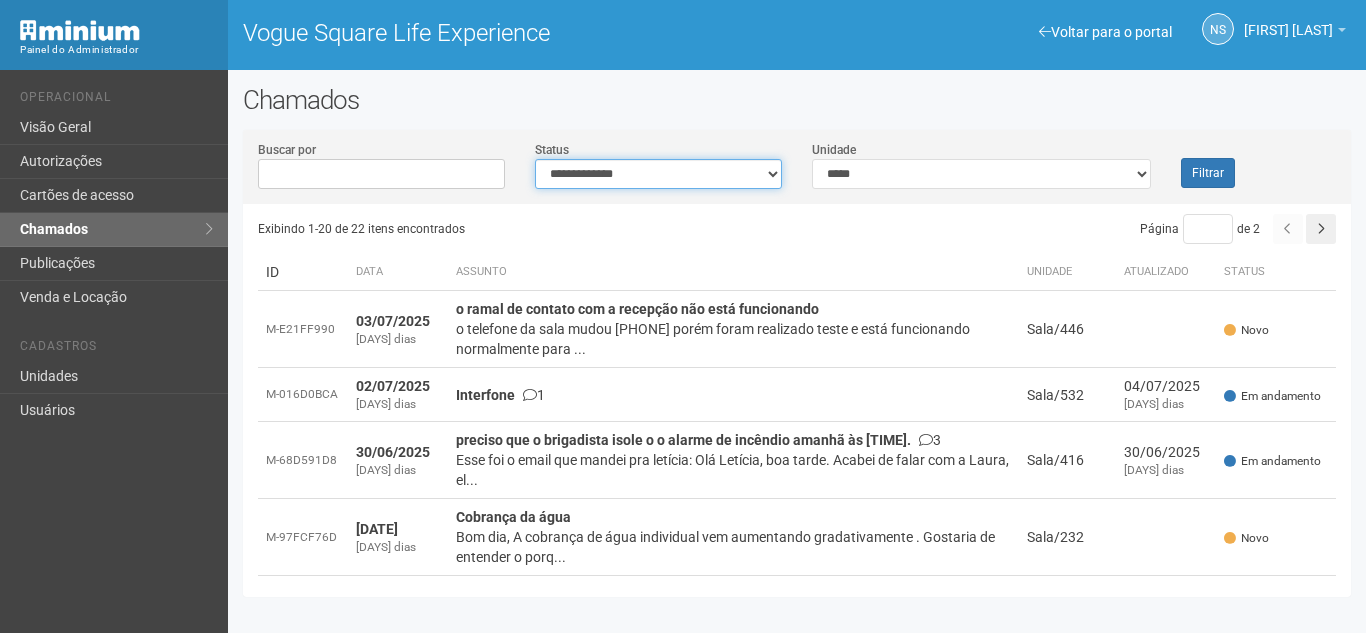 click on "**********" at bounding box center (658, 174) 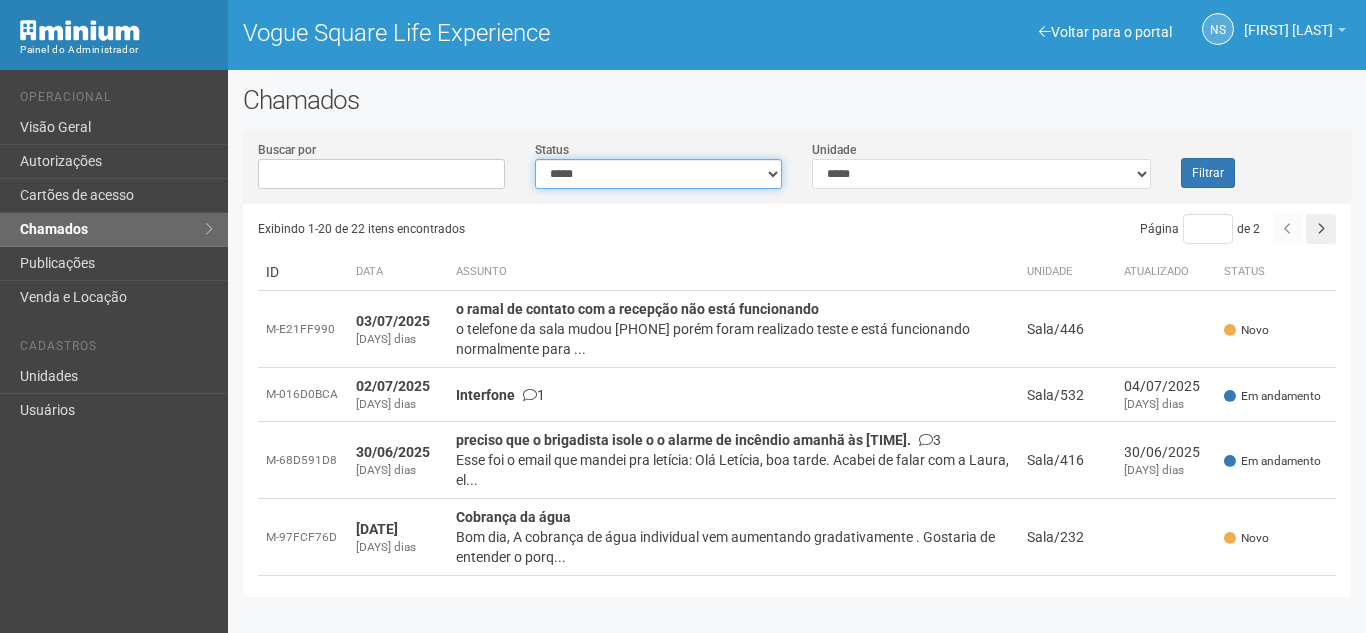 click on "**********" at bounding box center [658, 174] 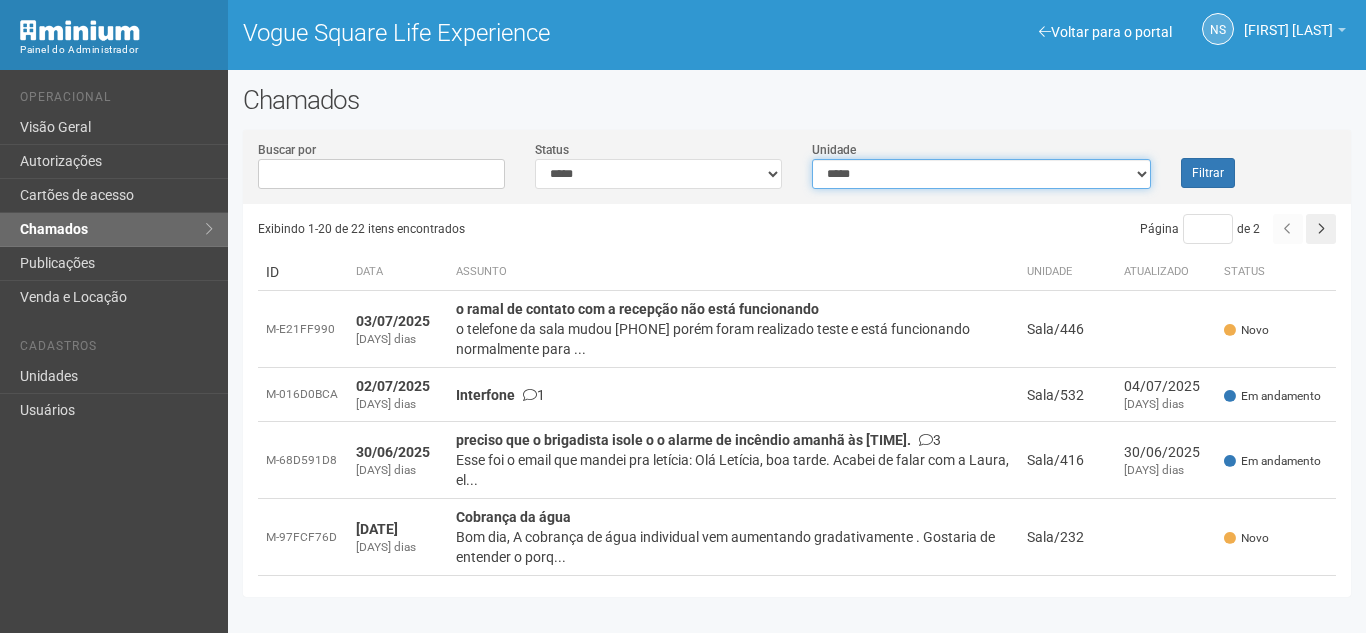 click on "**********" at bounding box center (981, 174) 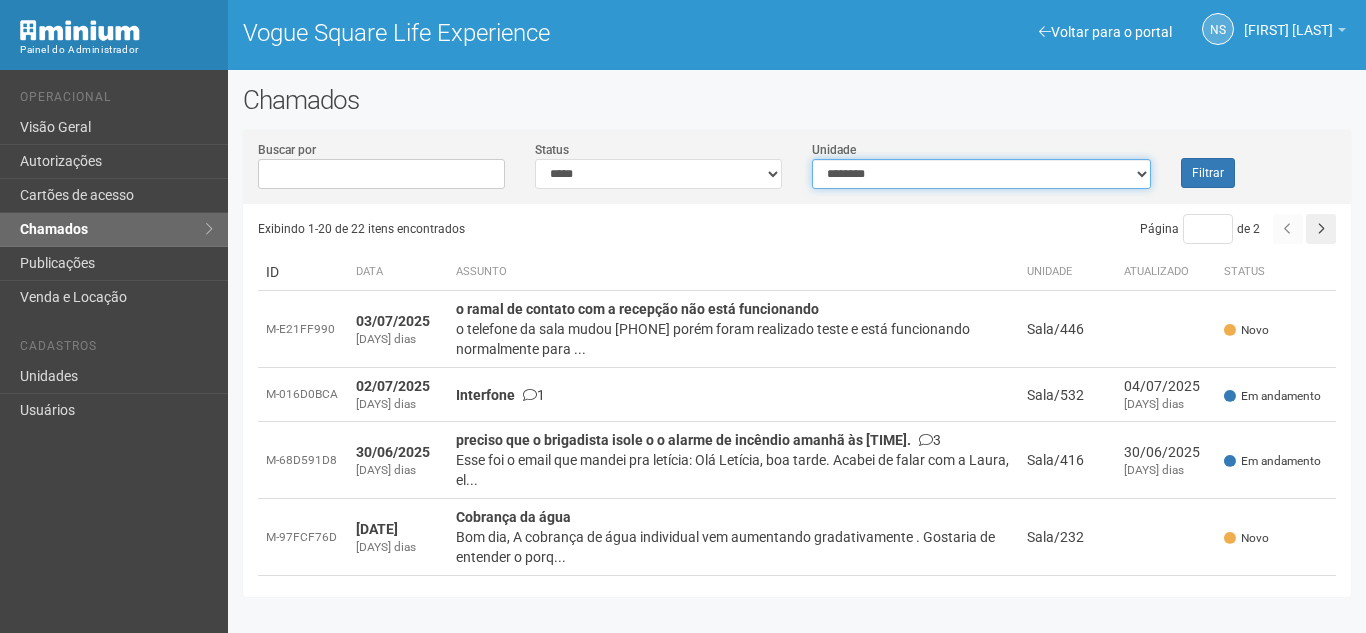 click on "**********" at bounding box center [981, 174] 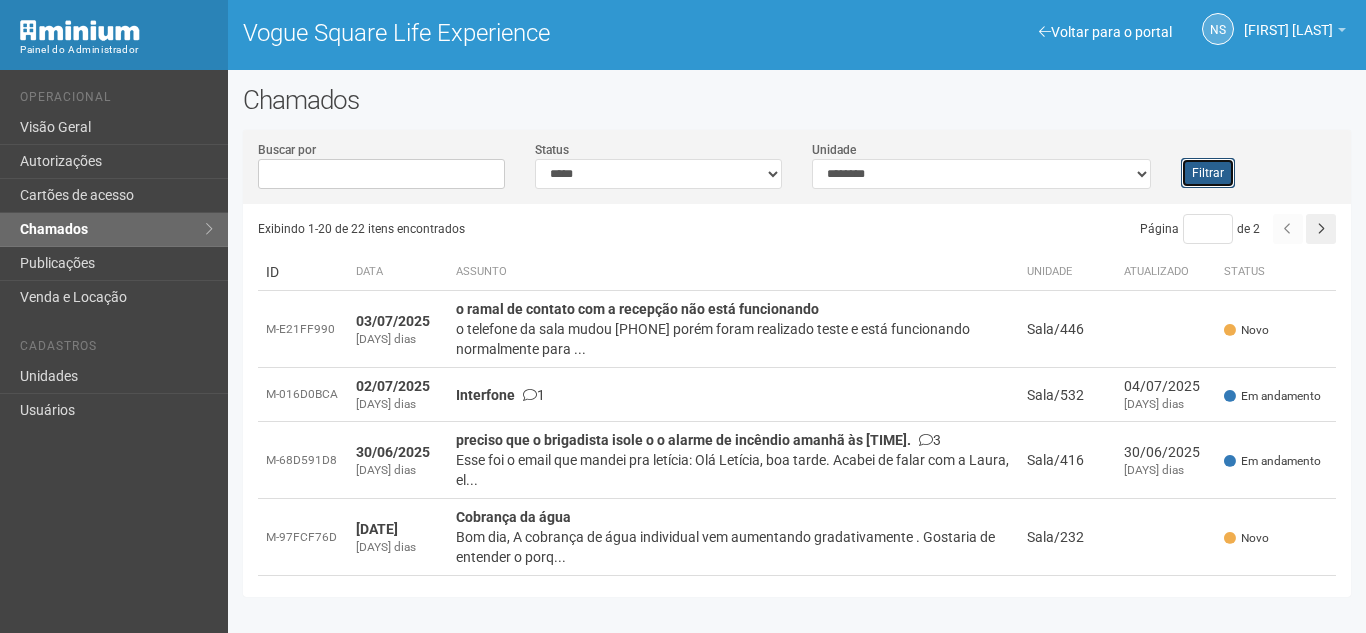 click on "Filtrar" at bounding box center (1208, 173) 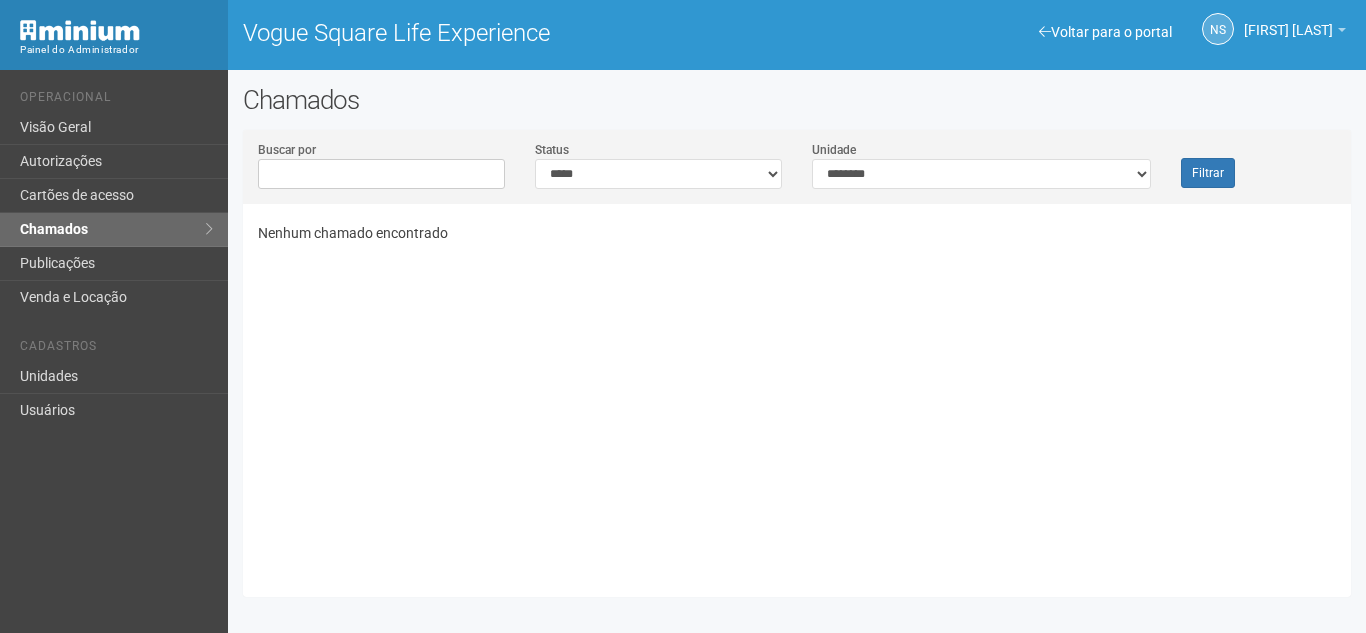 scroll, scrollTop: 0, scrollLeft: 0, axis: both 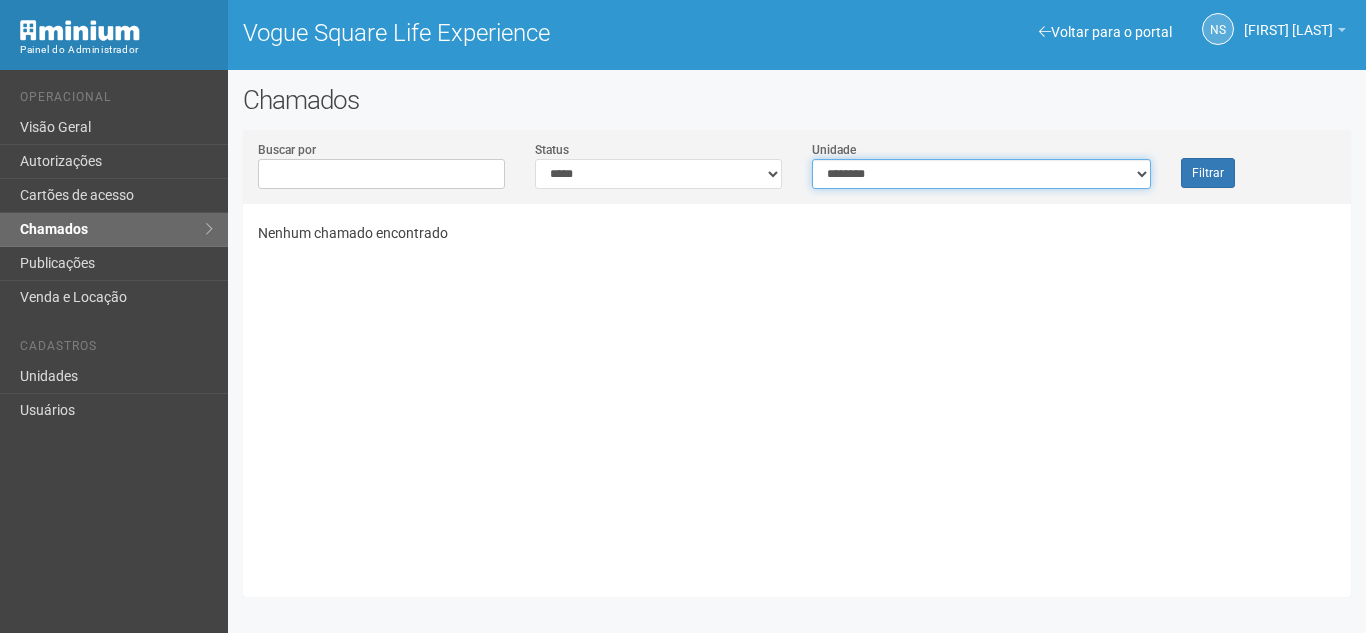 click on "**********" at bounding box center [981, 174] 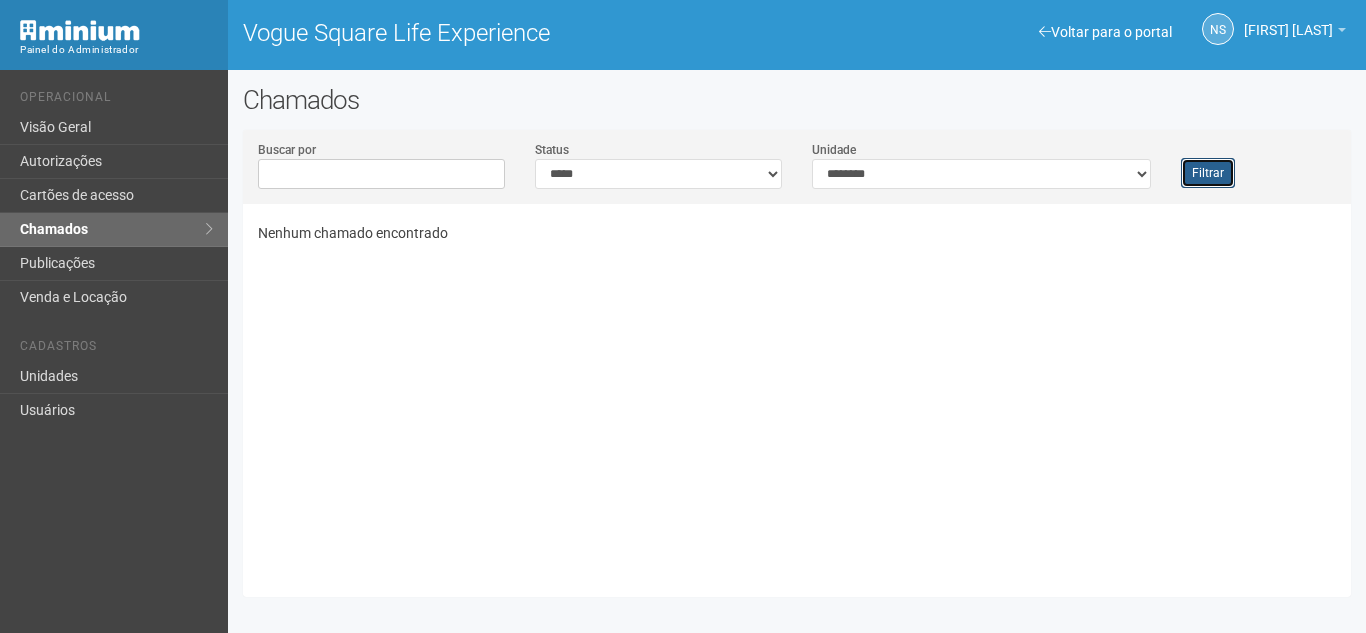 click on "Filtrar" at bounding box center (1208, 173) 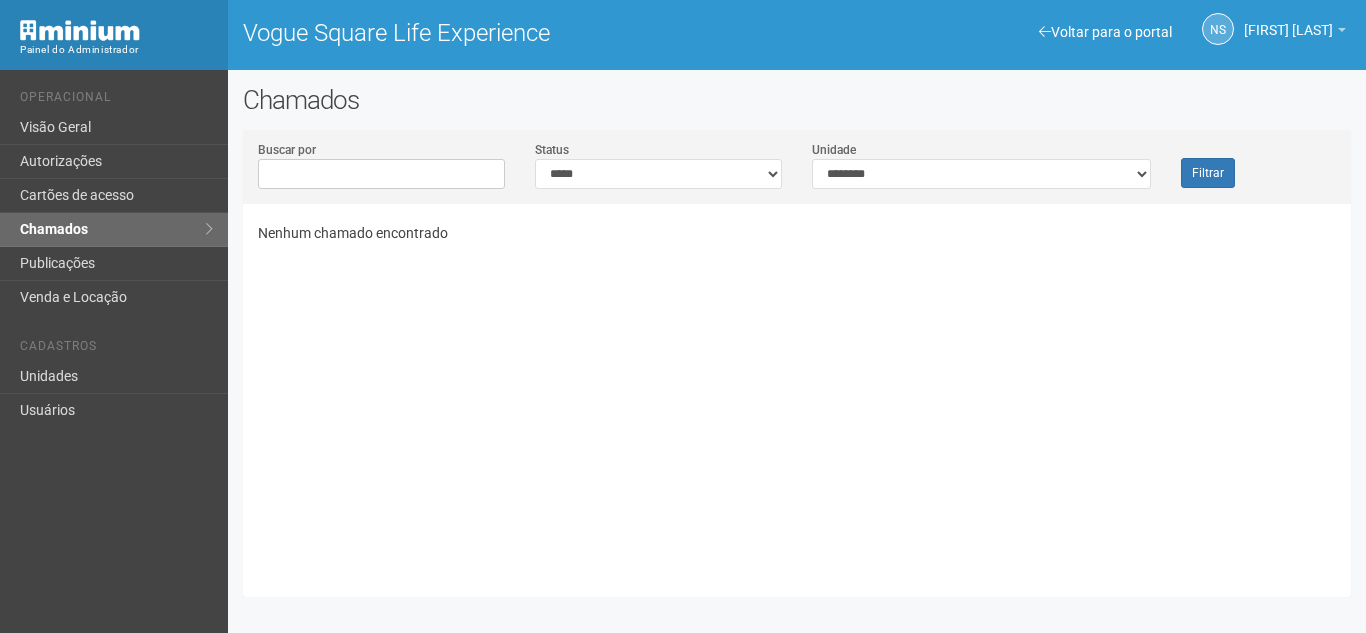 scroll, scrollTop: 0, scrollLeft: 0, axis: both 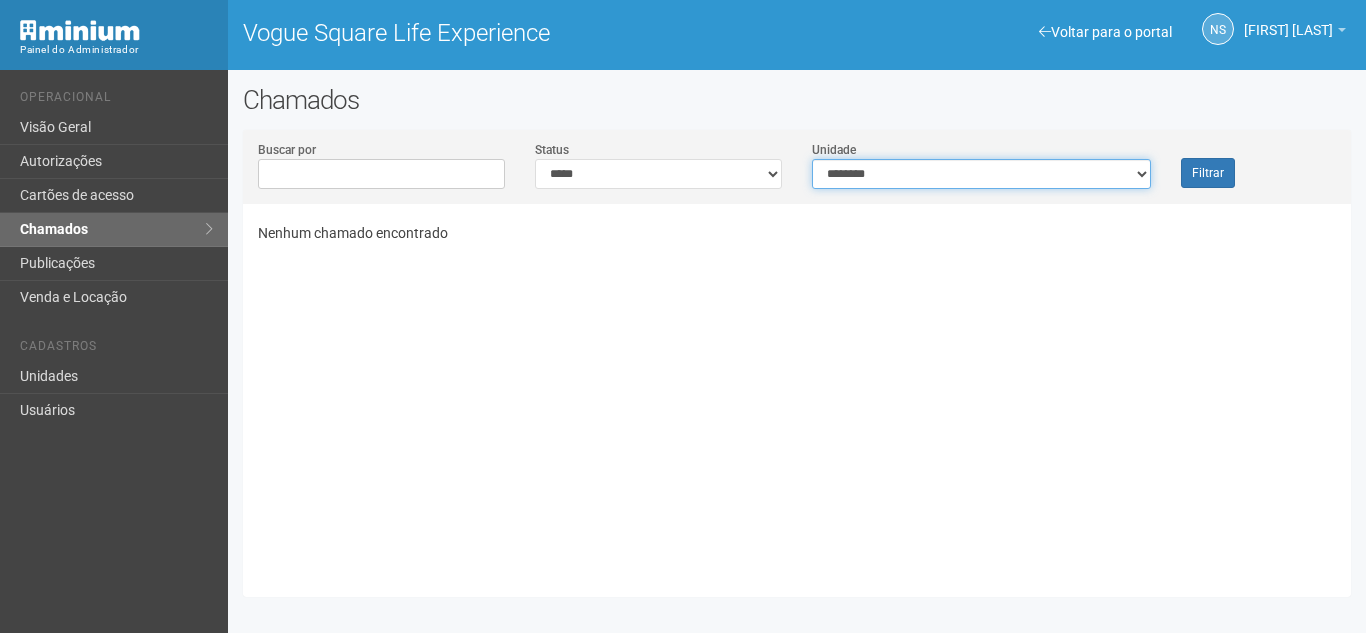 drag, startPoint x: 1134, startPoint y: 171, endPoint x: 1132, endPoint y: 182, distance: 11.18034 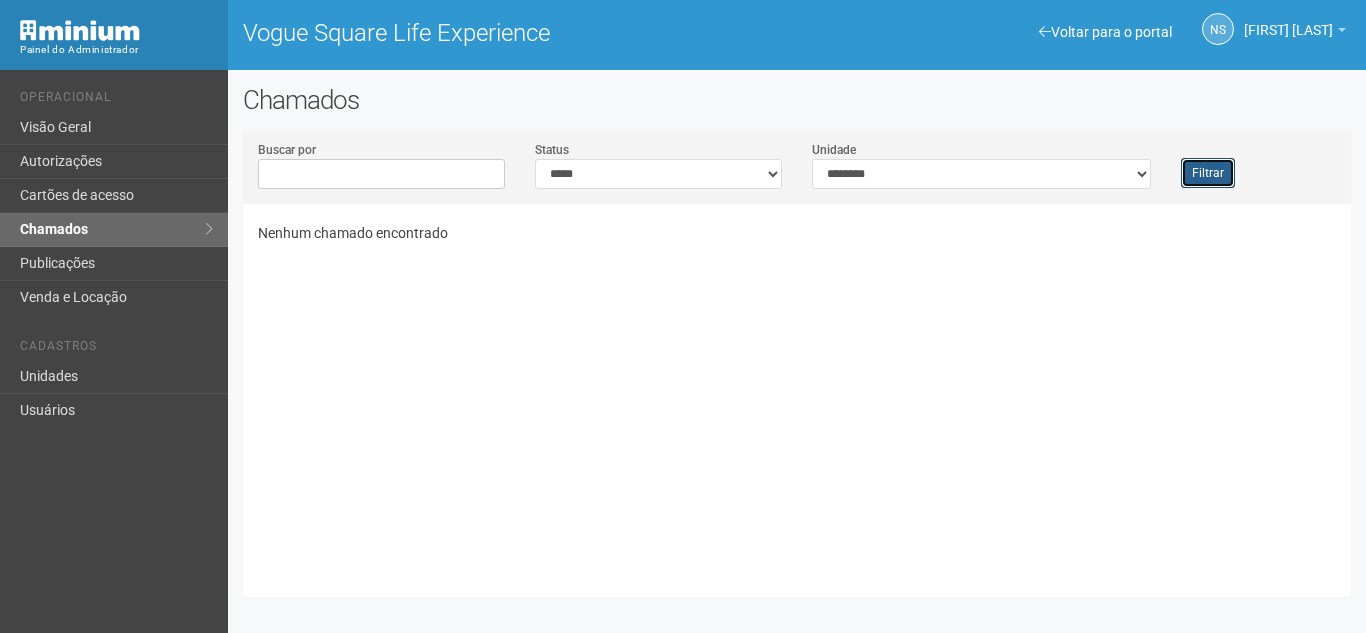 click on "Filtrar" at bounding box center (1208, 173) 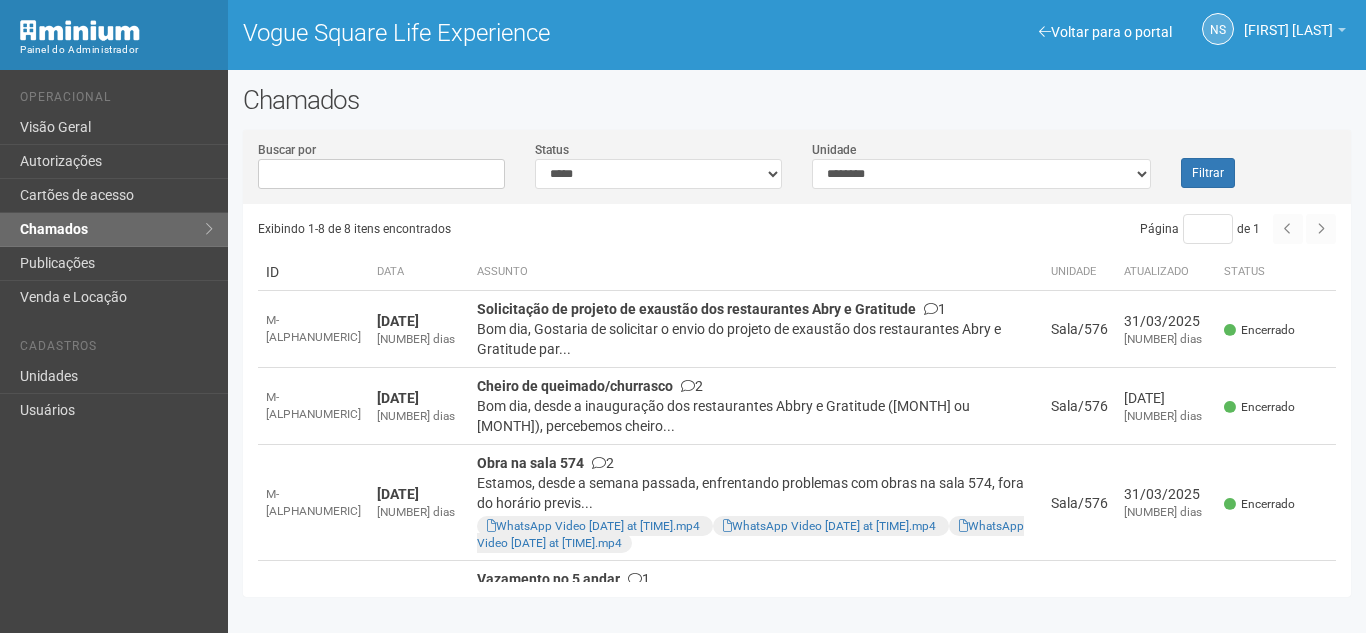 scroll, scrollTop: 0, scrollLeft: 0, axis: both 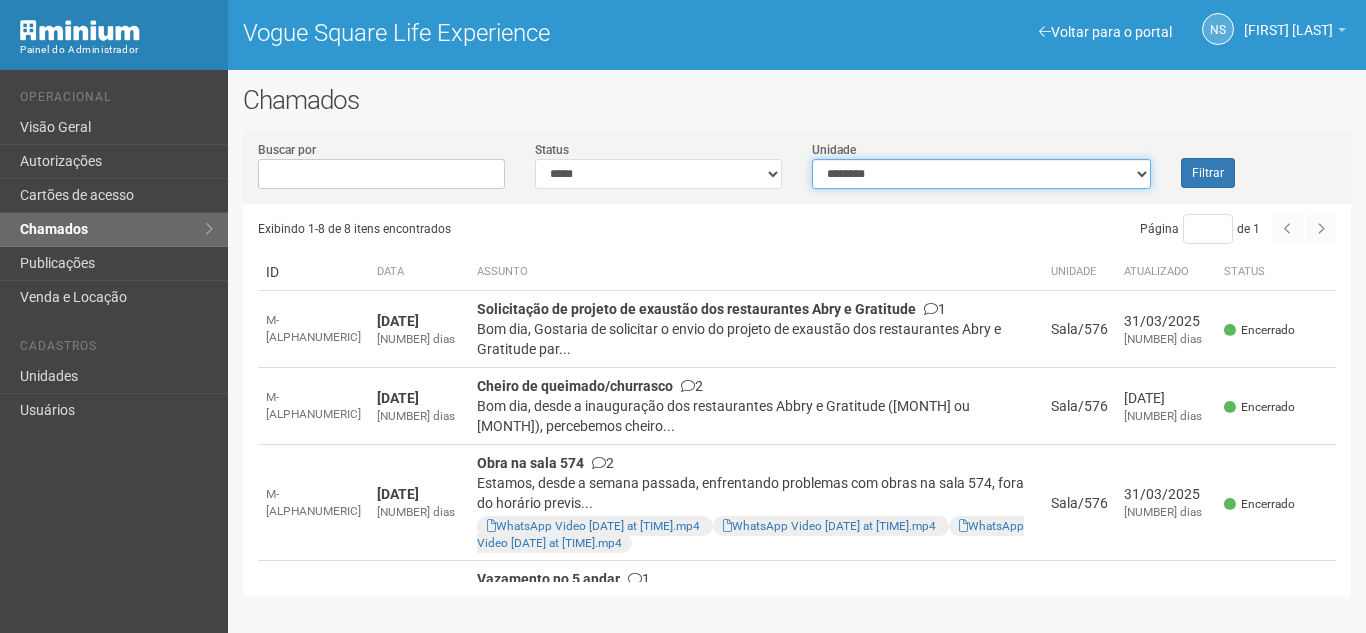 drag, startPoint x: 0, startPoint y: 0, endPoint x: 1125, endPoint y: 171, distance: 1137.9218 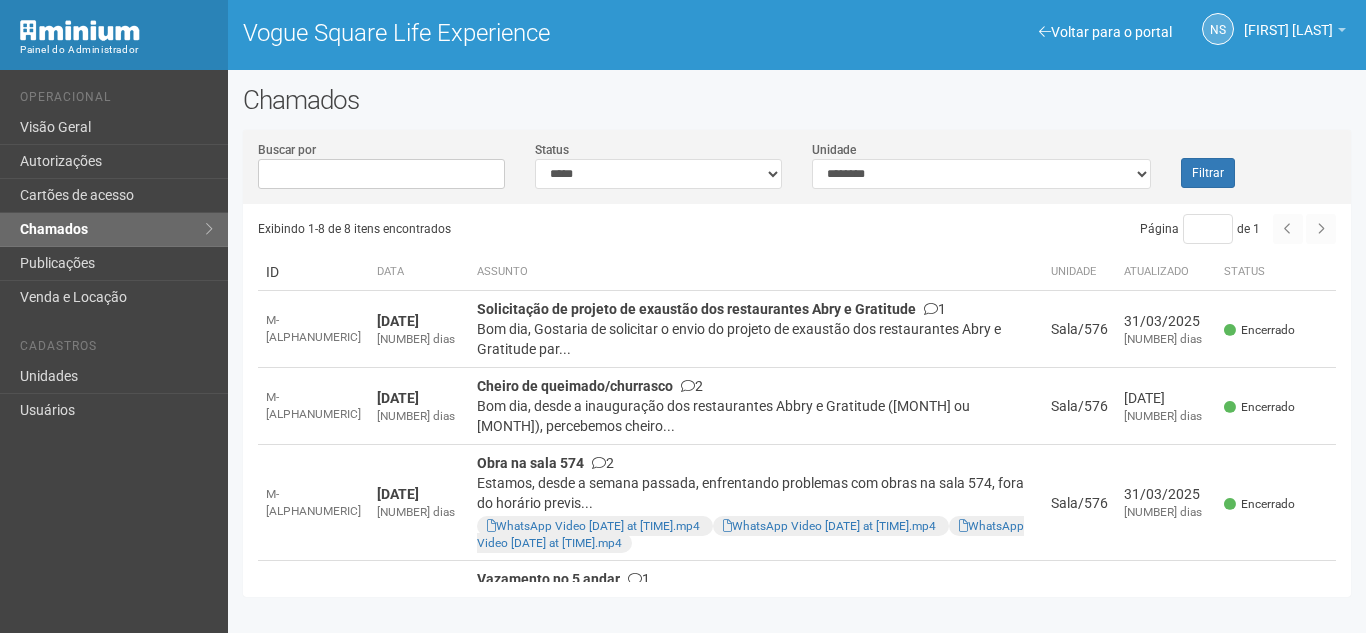 click on "Chamados" at bounding box center [797, 100] 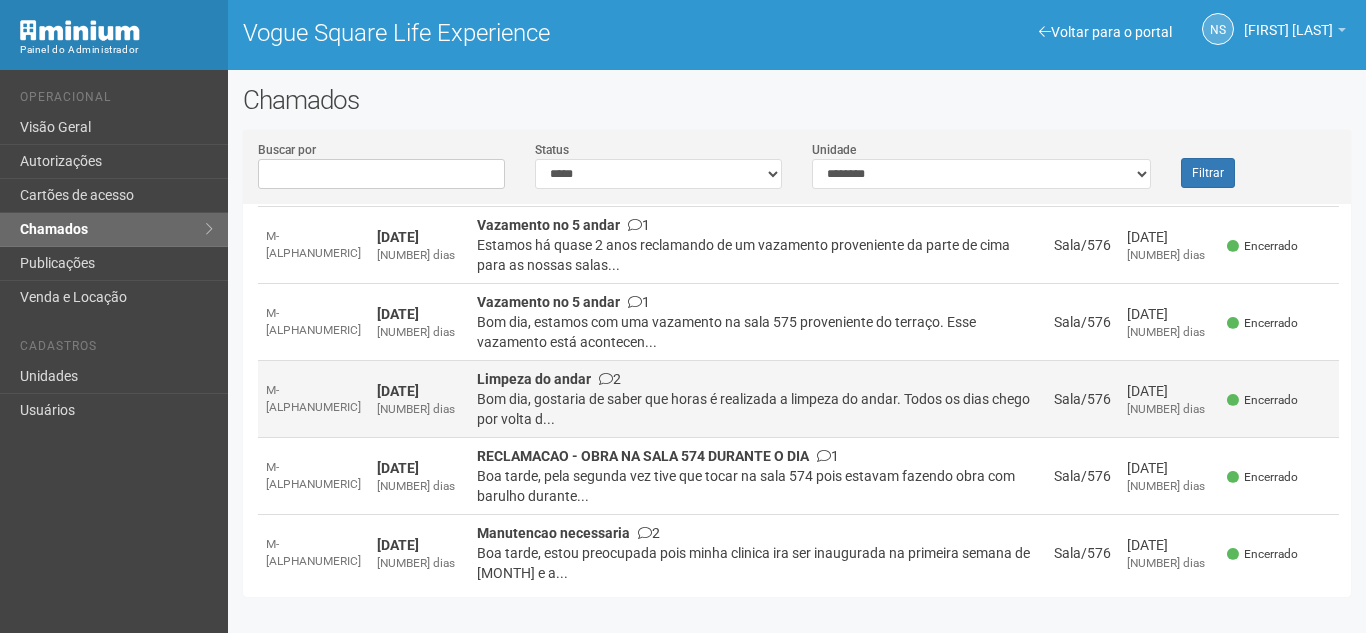 scroll, scrollTop: 384, scrollLeft: 0, axis: vertical 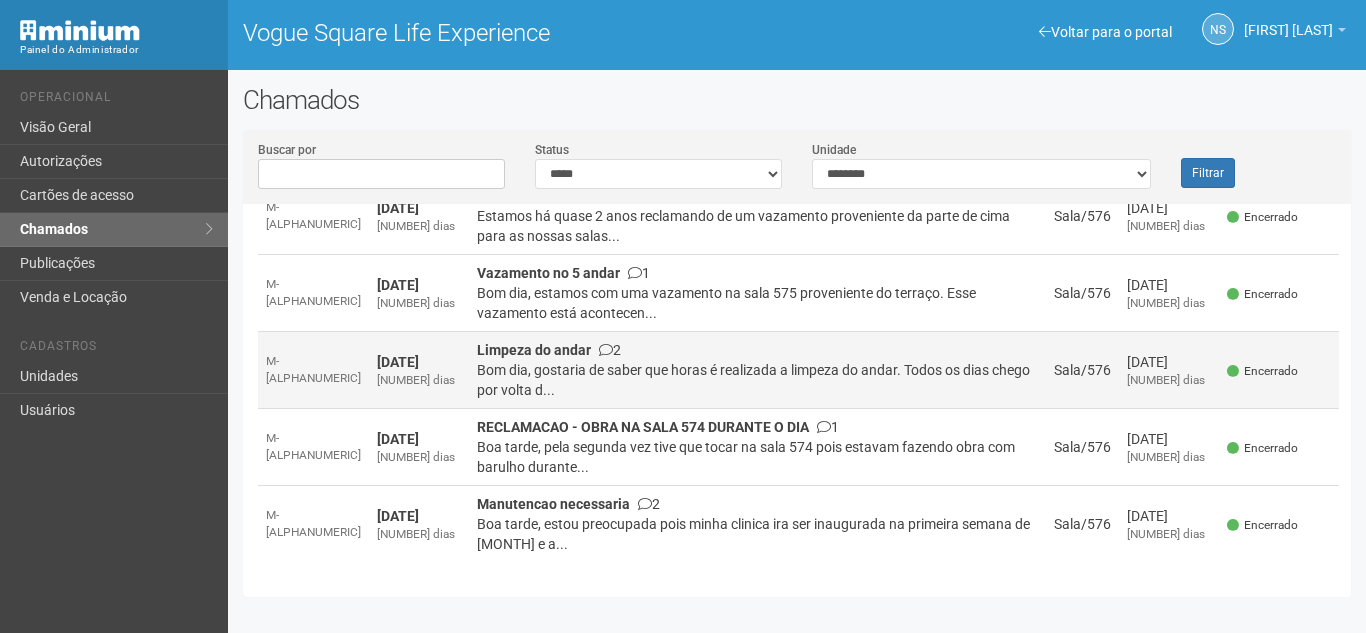 click on "Bom dia, gostaria de saber que horas é realizada a limpeza do andar. Todos os dias chego por volta d..." at bounding box center [757, 380] 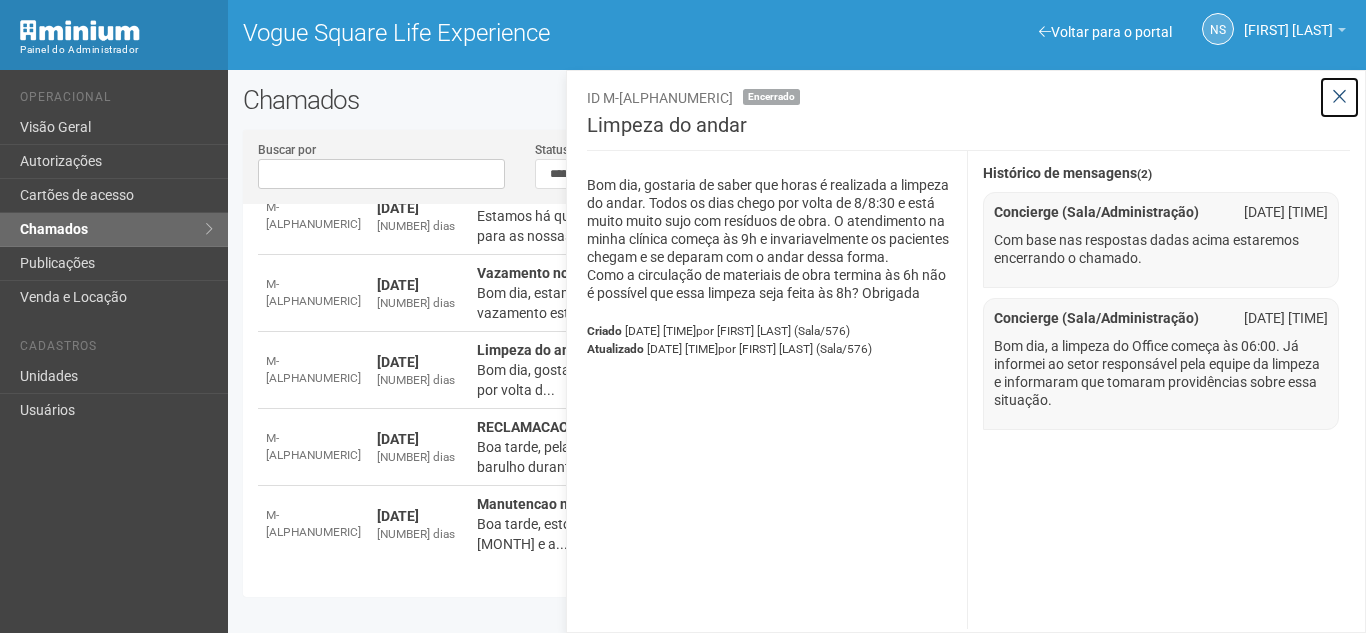 click at bounding box center [1339, 97] 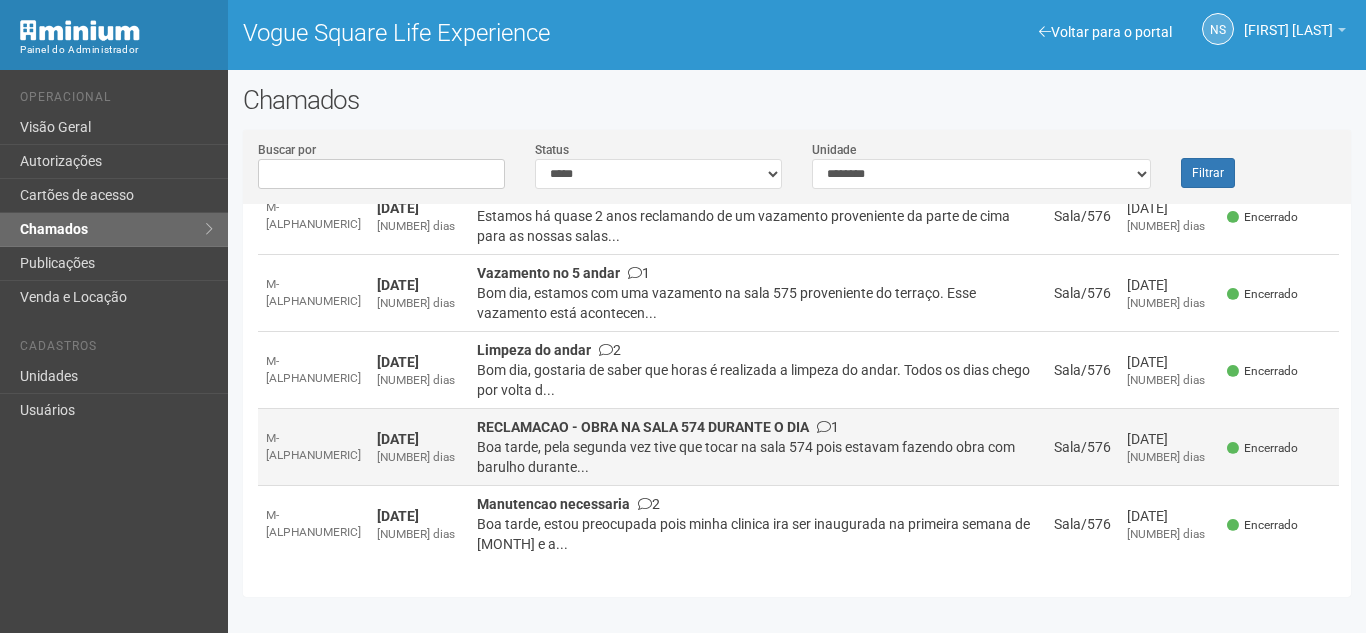 click on "Boa tarde, pela segunda vez tive que tocar na sala 574 pois estavam fazendo obra com barulho durante..." at bounding box center (757, 457) 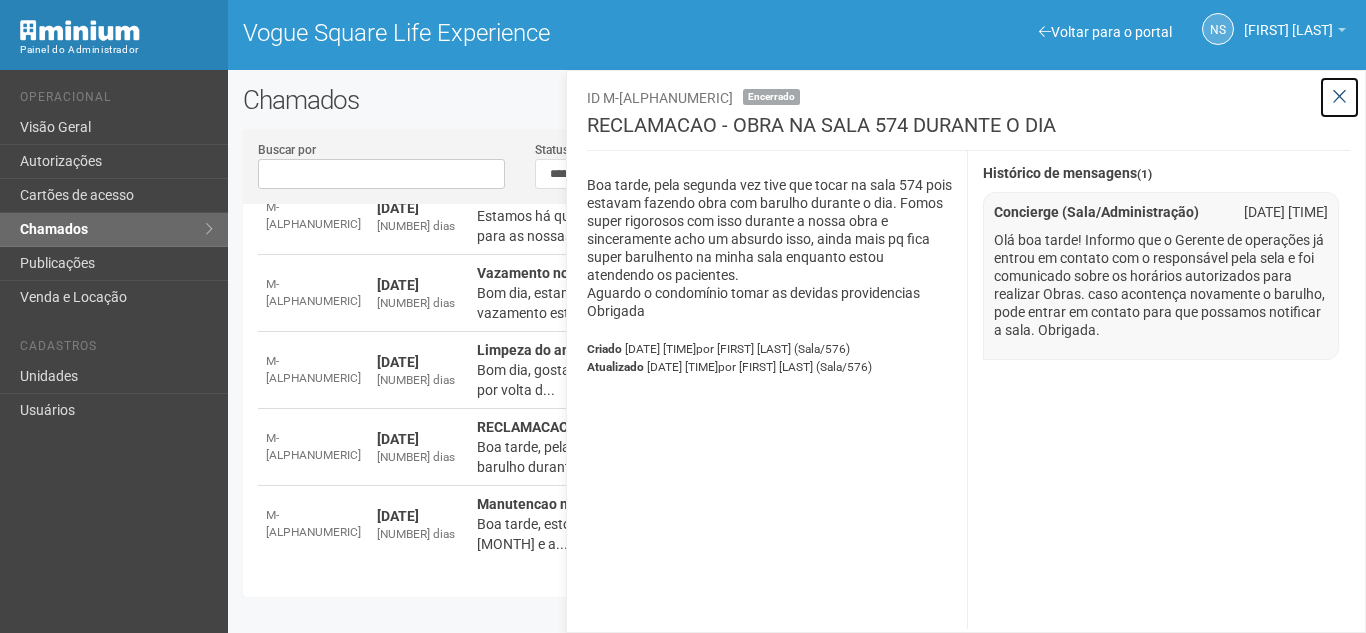 click at bounding box center (1339, 97) 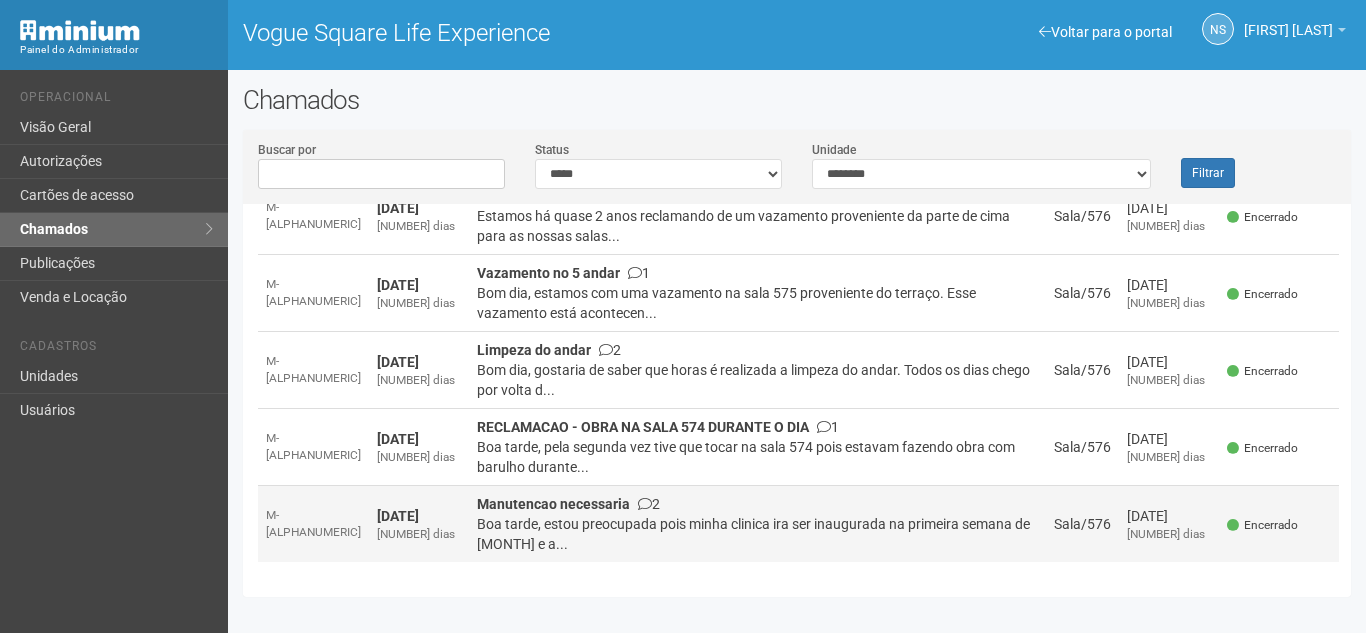 click on "Manutencao necessaria
2
Boa tarde, estou preocupada pois minha clinica ira ser inaugurada na primeira semana de [MONTH] e a..." at bounding box center [757, 524] 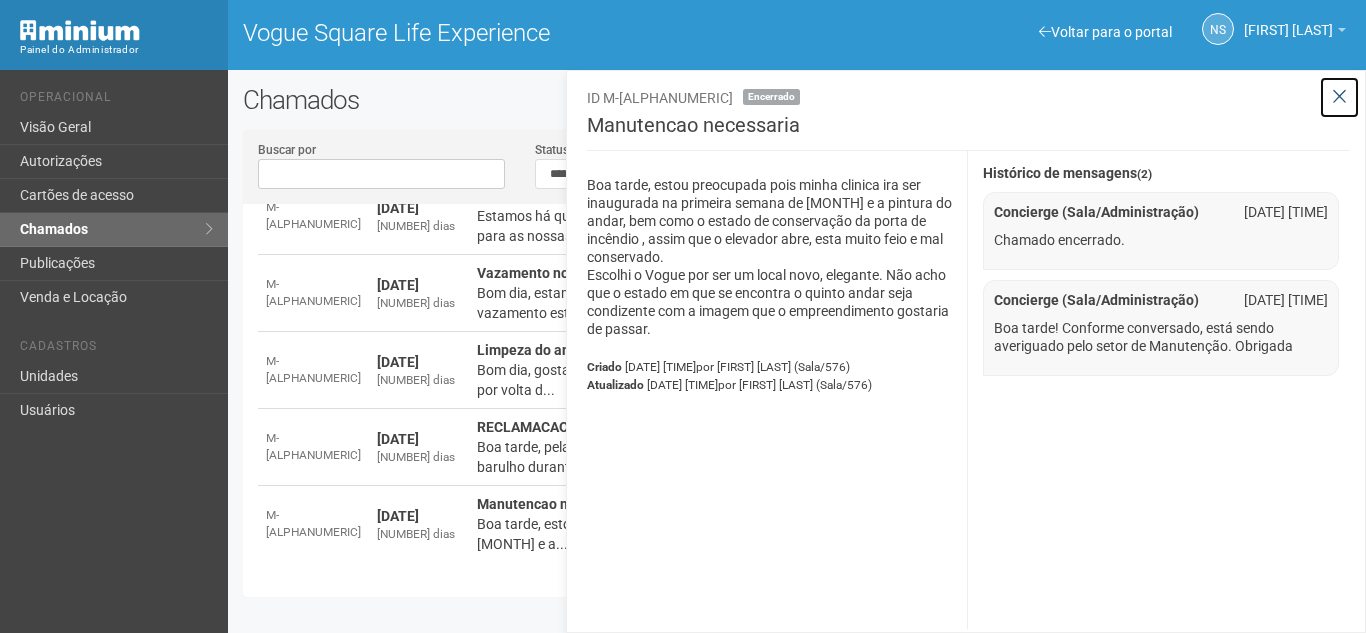 click at bounding box center (1339, 97) 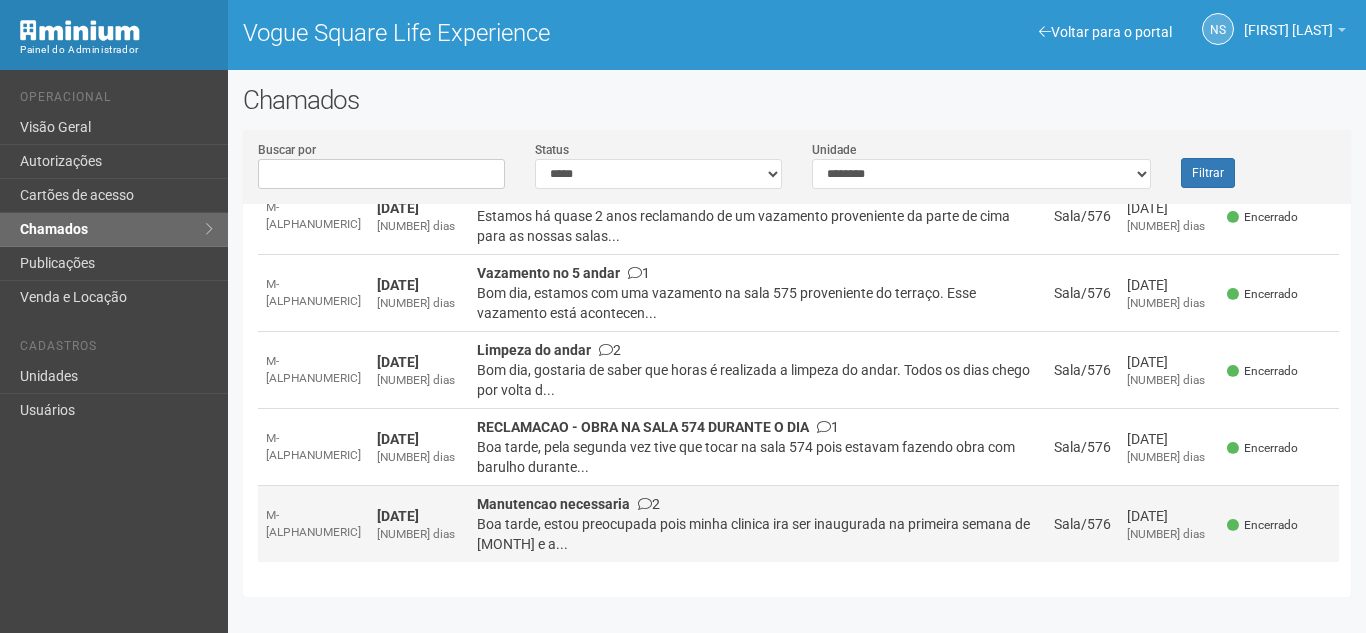 click on "Manutencao necessaria
2
Boa tarde, estou preocupada pois minha clinica ira ser inaugurada na primeira semana de [MONTH] e a..." at bounding box center [757, 524] 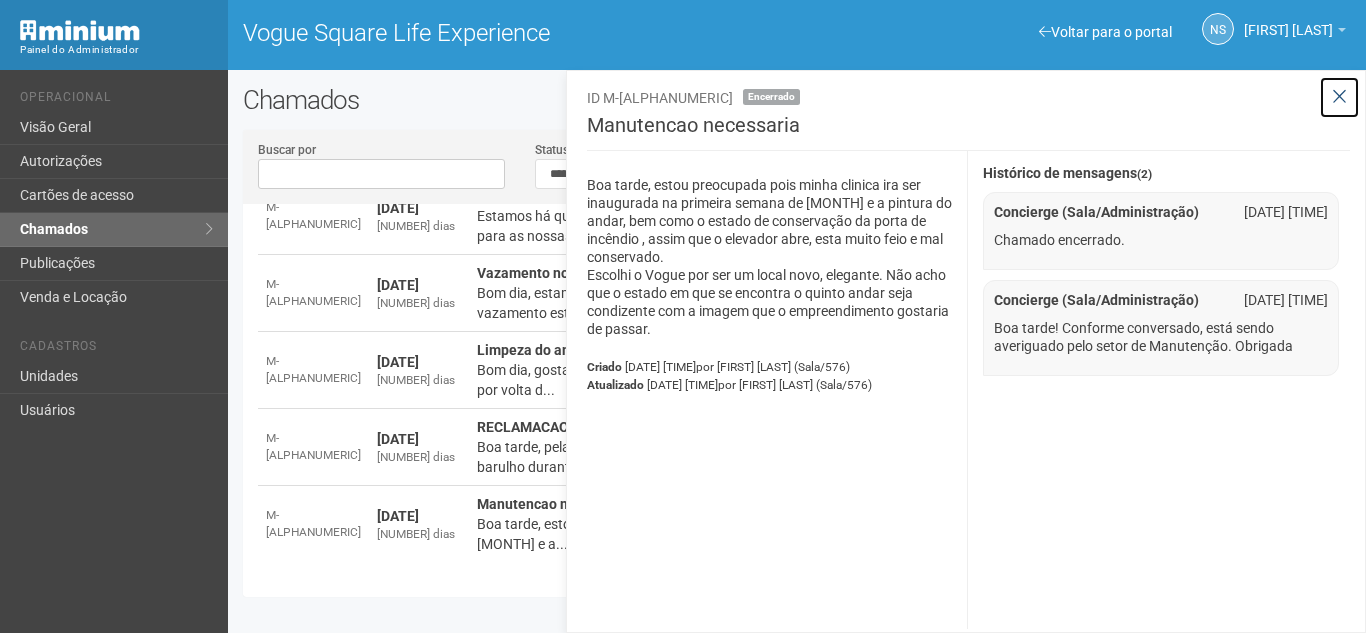click at bounding box center (1339, 97) 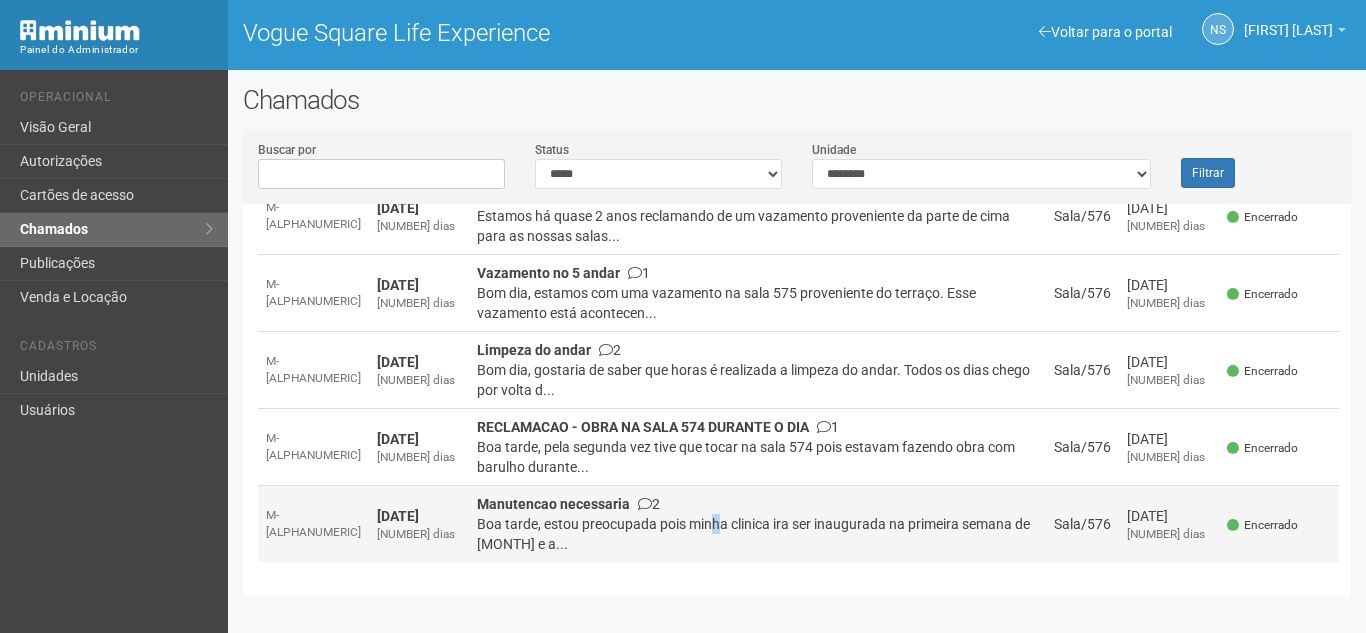 click on "Boa tarde, estou preocupada pois minha clinica ira ser inaugurada na primeira semana de [MONTH] e a..." at bounding box center (757, 534) 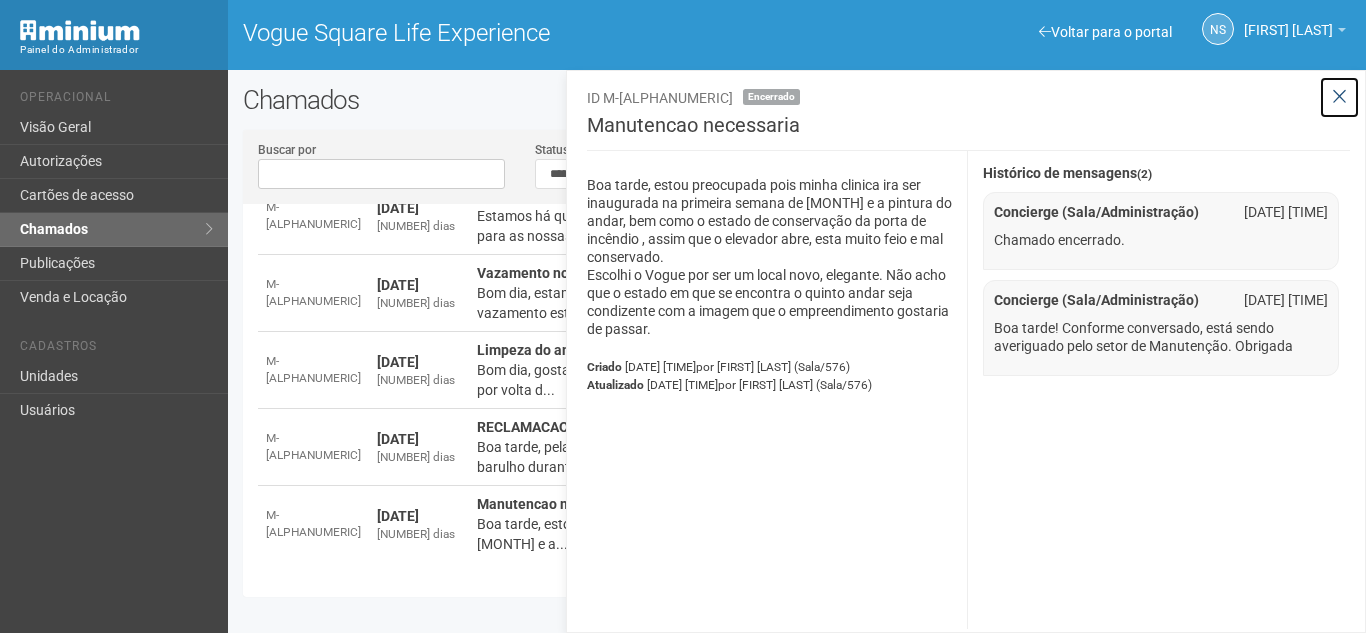 click at bounding box center [1339, 97] 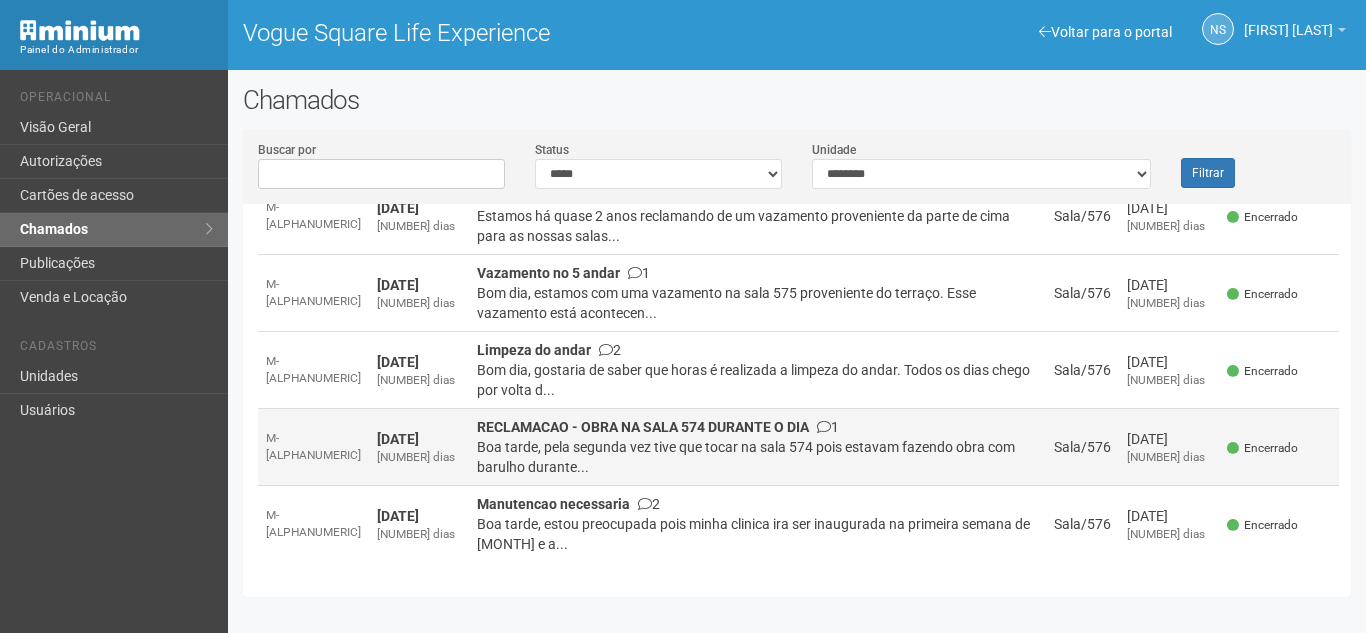 click on "Boa tarde, pela segunda vez tive que tocar na sala 574 pois estavam fazendo obra com barulho durante..." at bounding box center (757, 457) 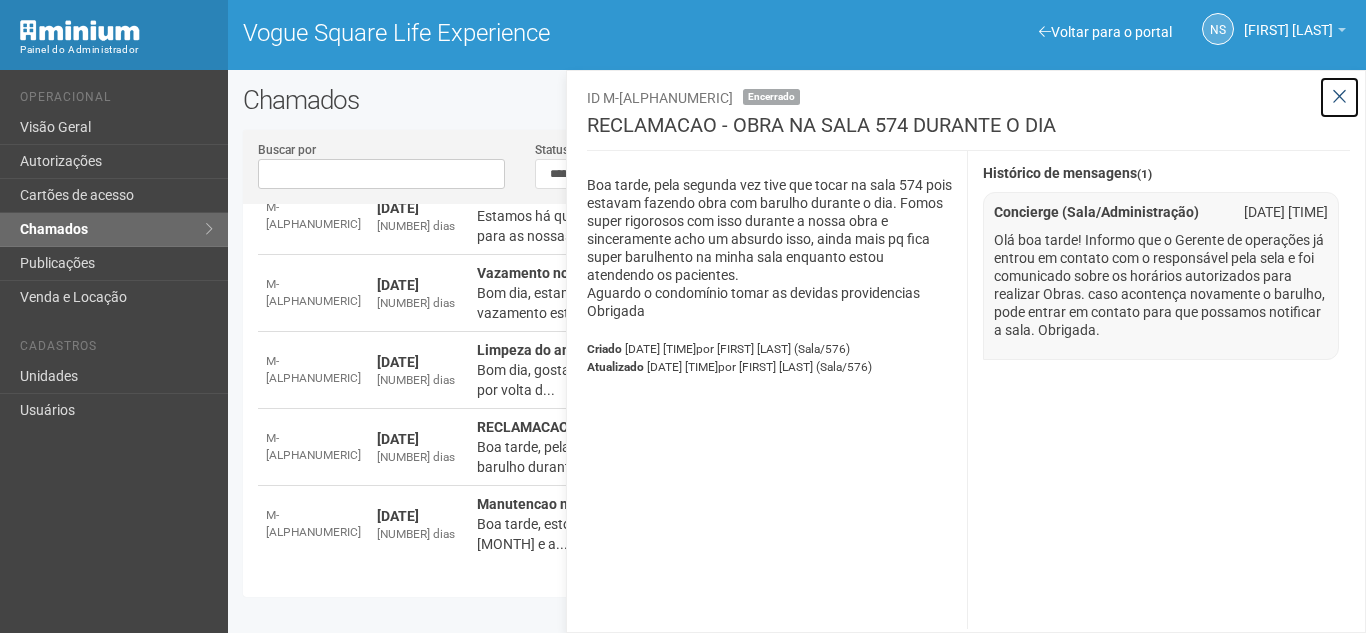 click at bounding box center [1339, 97] 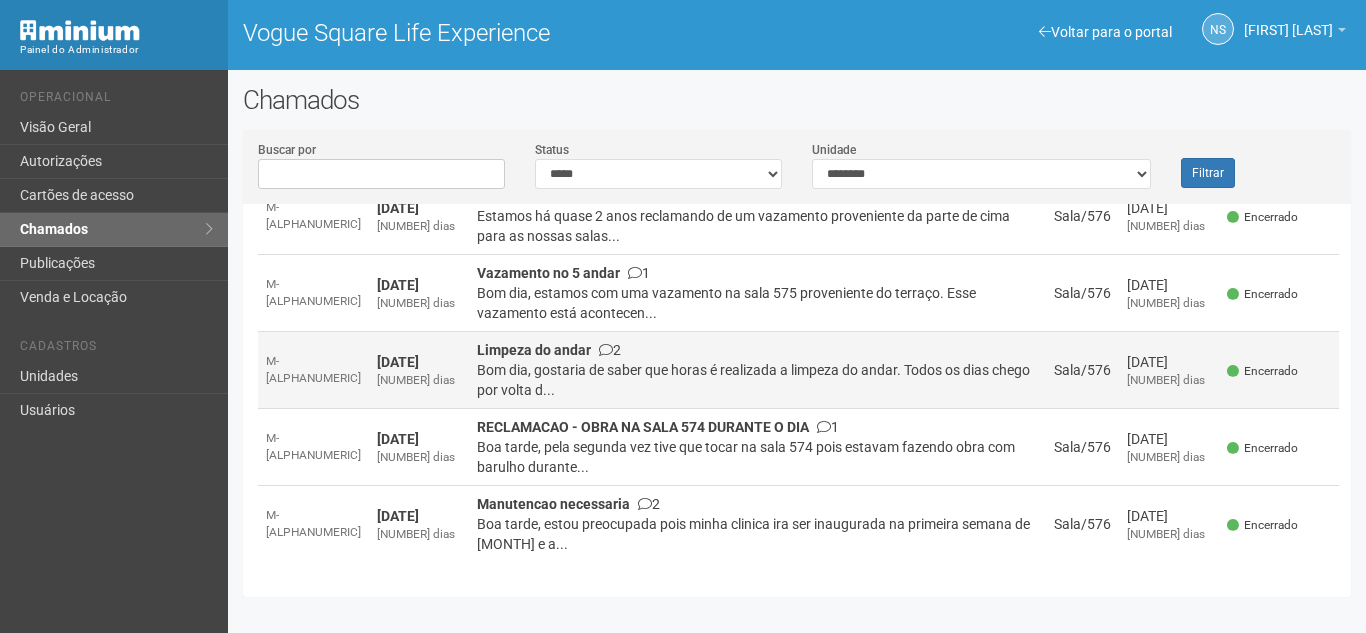 click on "Limpeza do andar
2
Bom dia, gostaria de saber que horas é realizada a limpeza do andar. Todos os dias chego por volta d..." at bounding box center (757, 370) 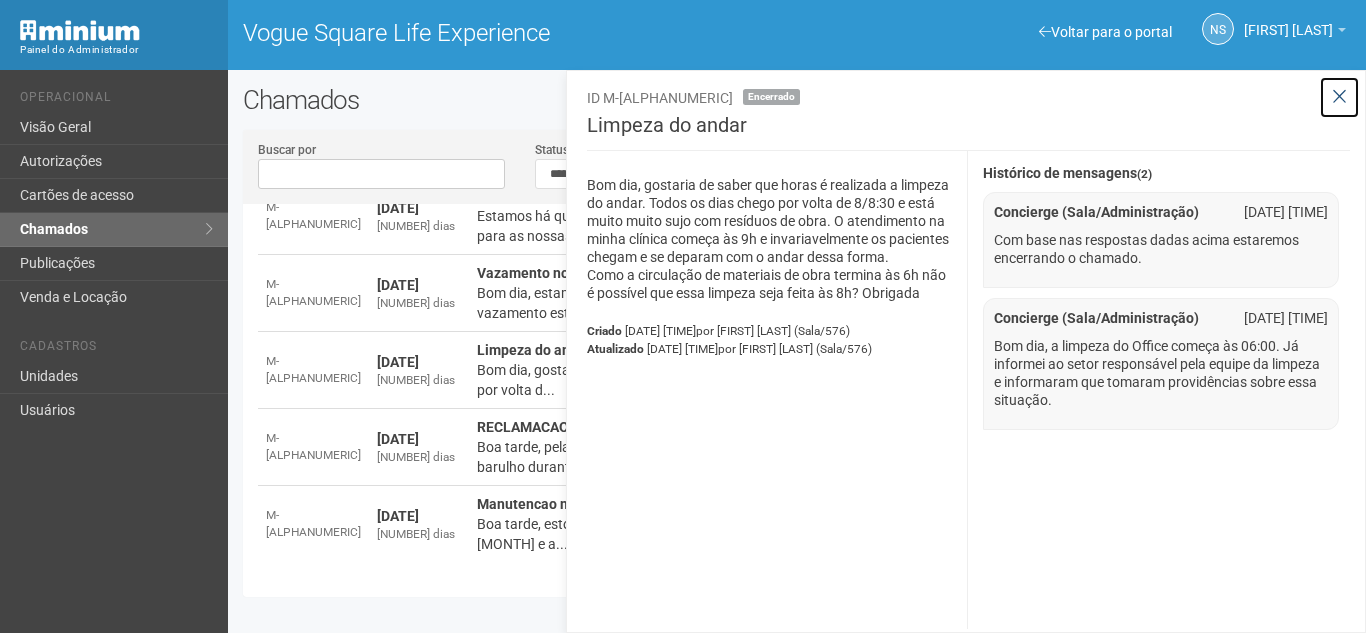 click at bounding box center [1339, 97] 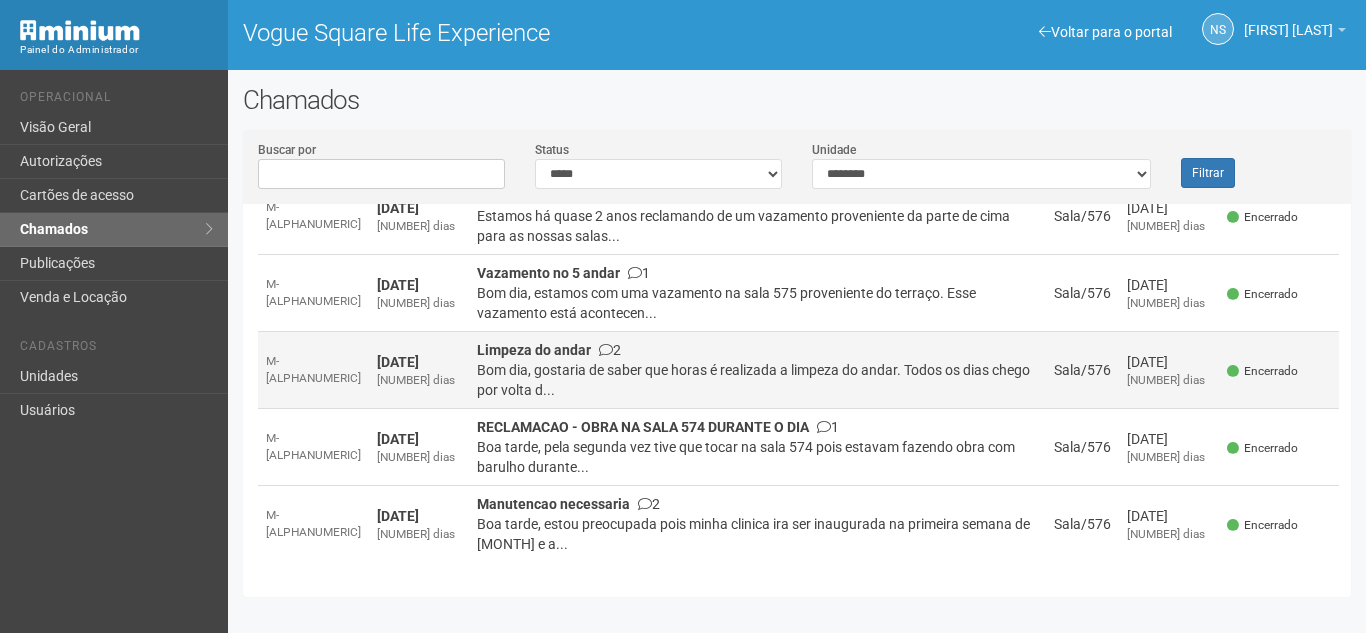 click on "Bom dia, gostaria de saber que horas é realizada a limpeza do andar. Todos os dias chego por volta d..." at bounding box center (757, 380) 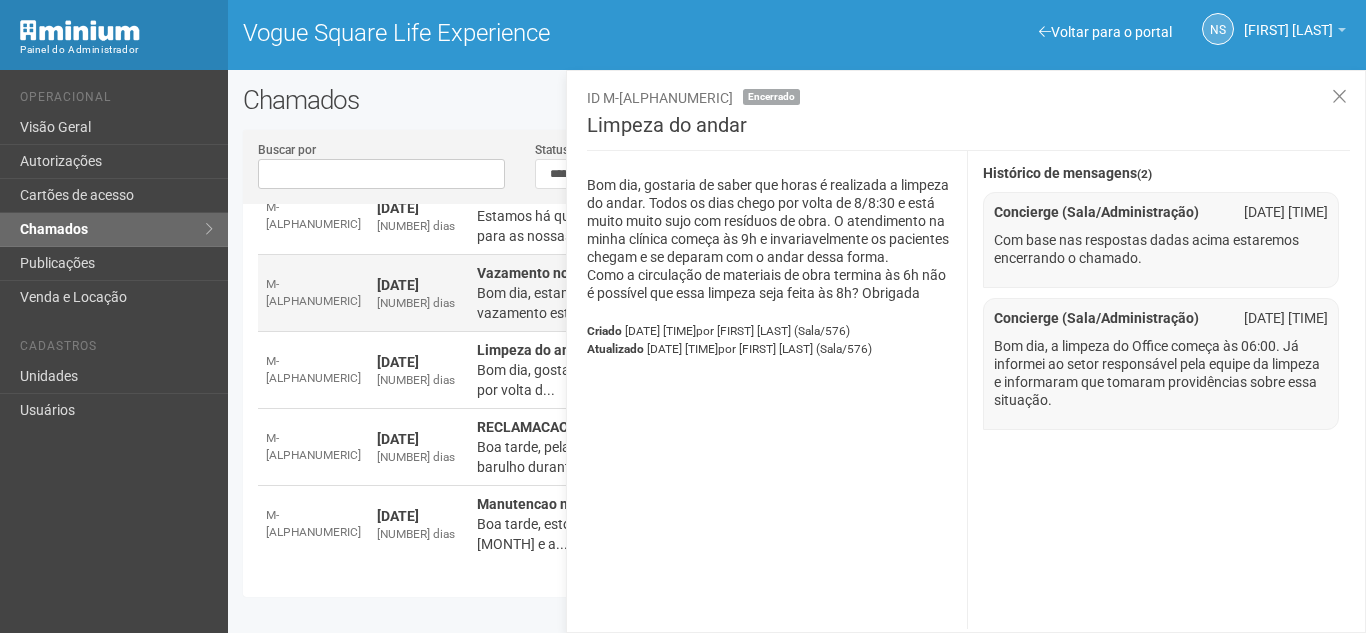 click on "Vazamento no 5 andar
1
Bom dia, estamos com uma vazamento na sala 575 proveniente do terraço. Esse vazamento está acontecen..." at bounding box center [757, 293] 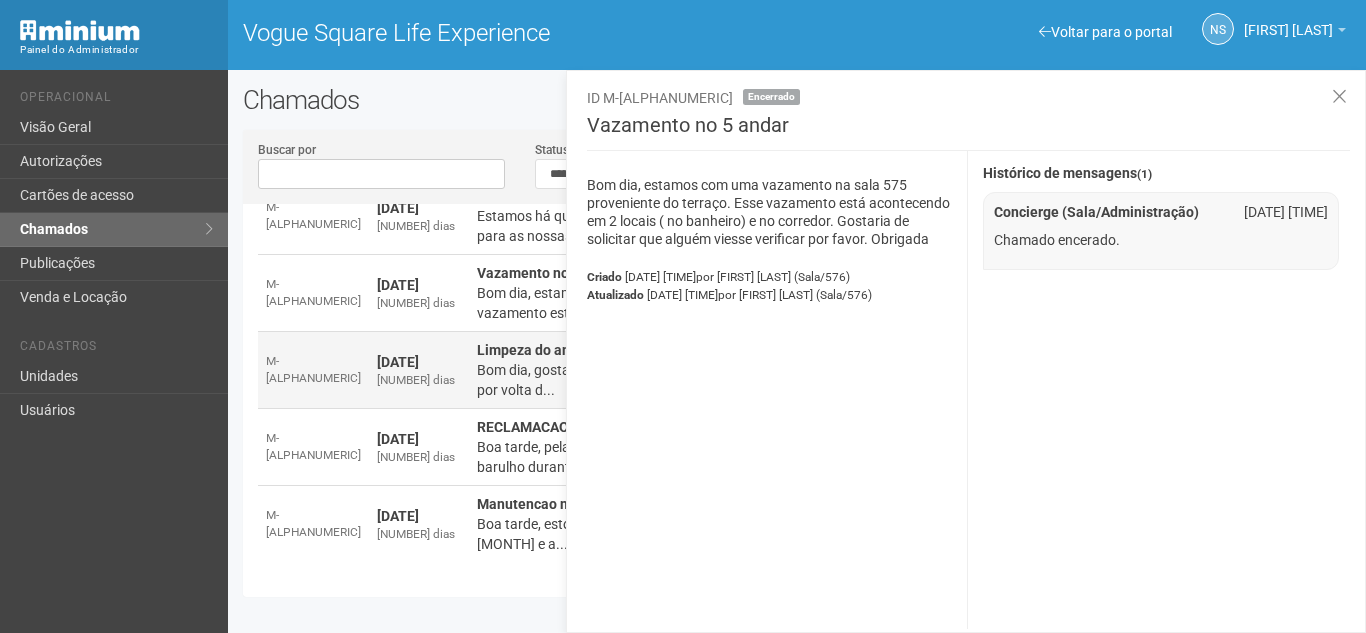 click on "Bom dia, gostaria de saber que horas é realizada a limpeza do andar. Todos os dias chego por volta d..." at bounding box center (757, 380) 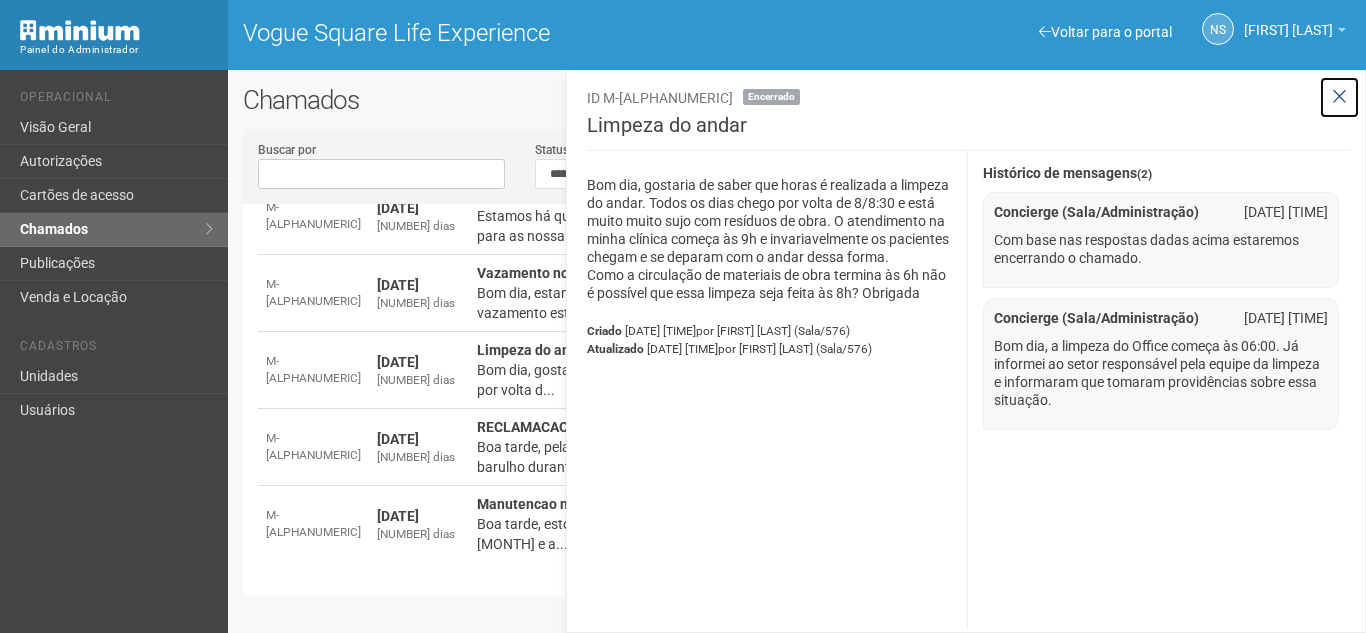 click at bounding box center (1339, 97) 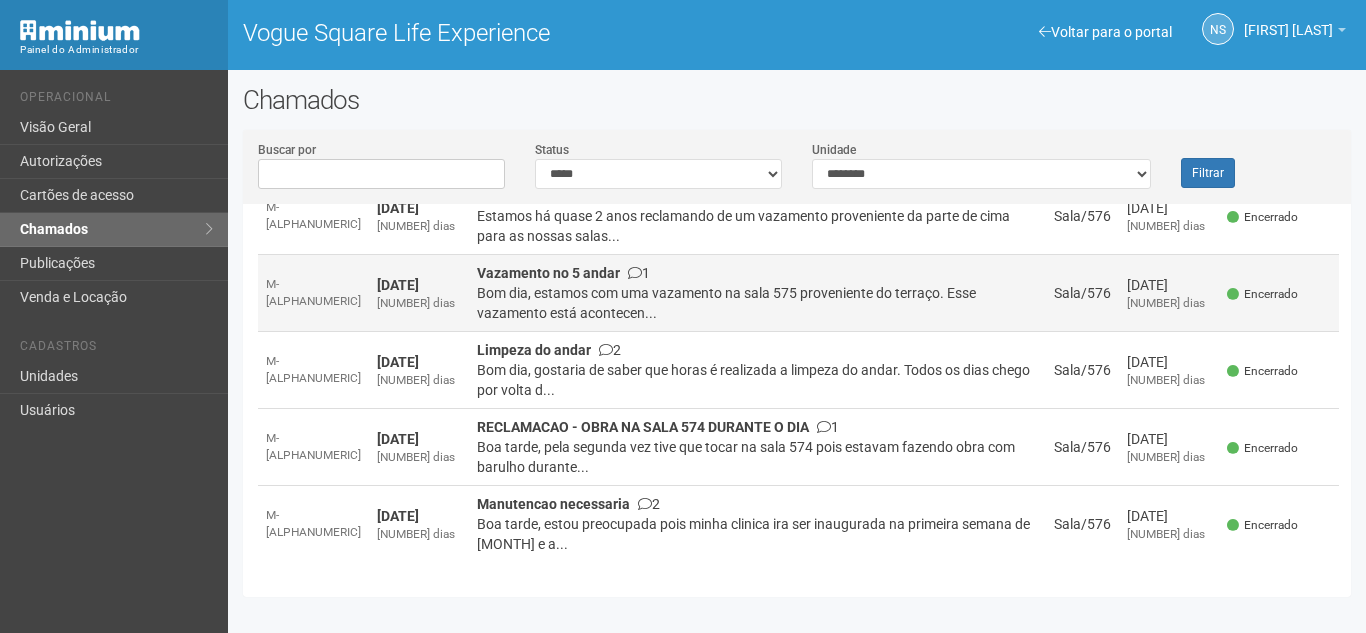 click on "Bom dia, estamos com uma vazamento na sala 575 proveniente do terraço. Esse vazamento está acontecen..." at bounding box center [757, 303] 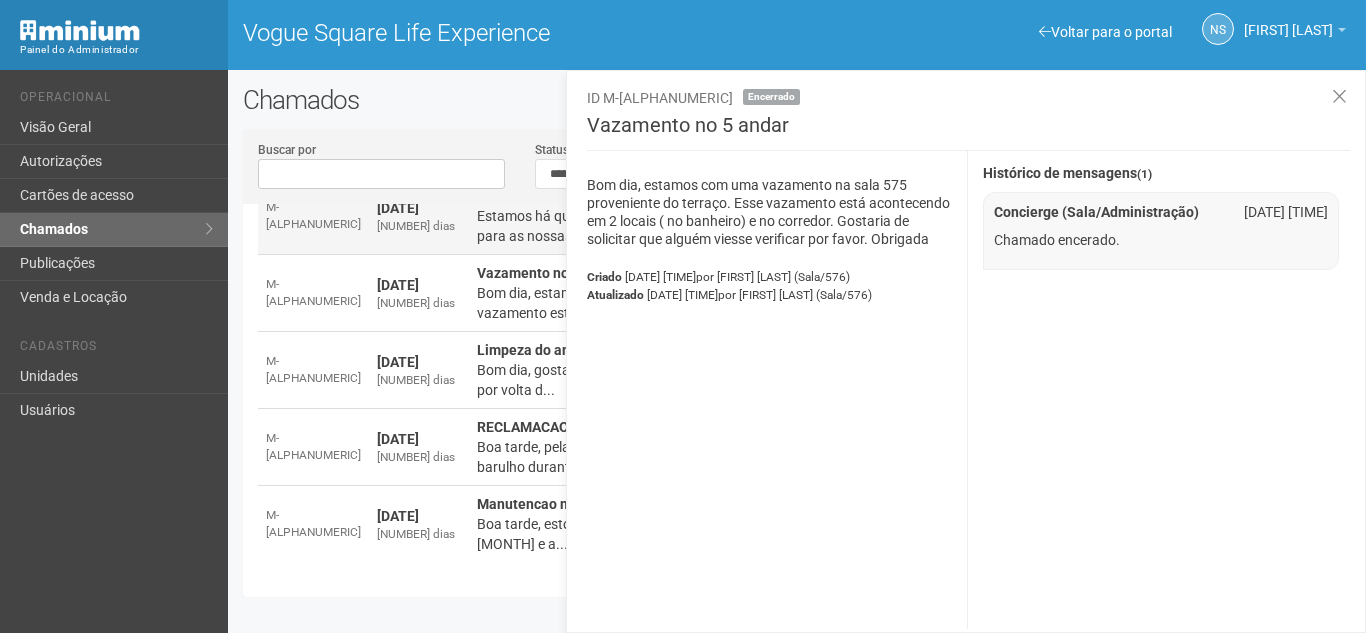 click on "Estamos há quase 2 anos reclamando de um vazamento proveniente da parte de cima para as nossas salas..." at bounding box center [757, 226] 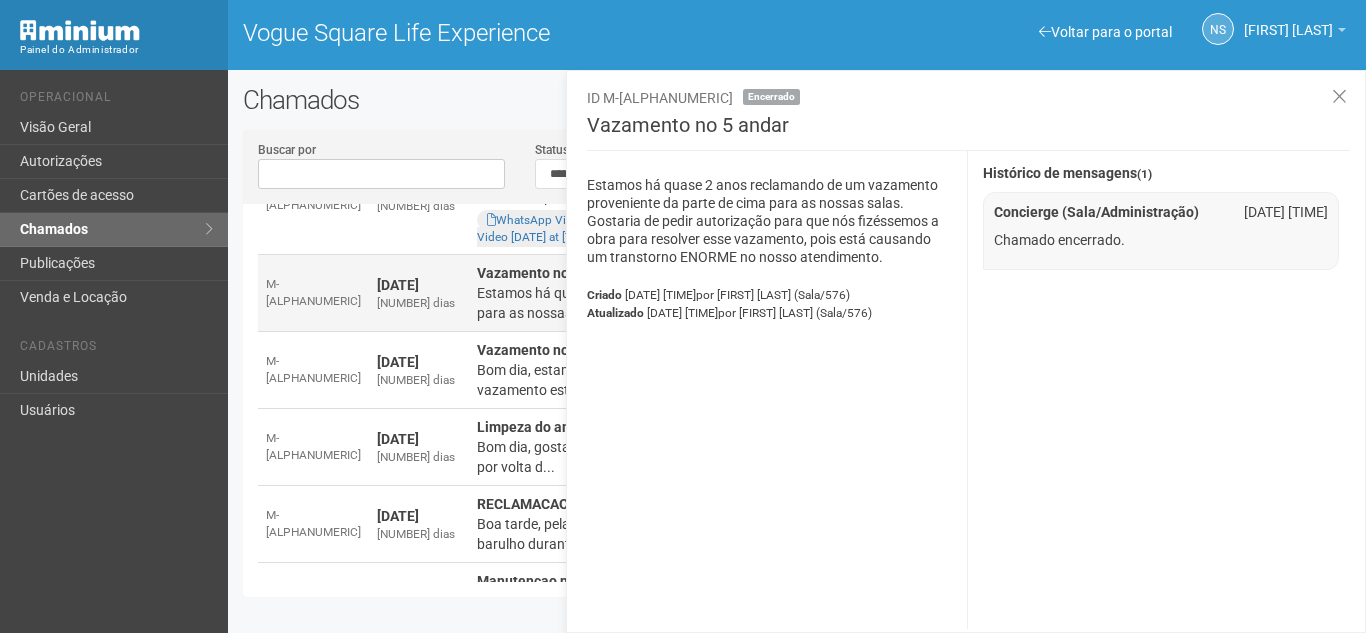scroll, scrollTop: 284, scrollLeft: 0, axis: vertical 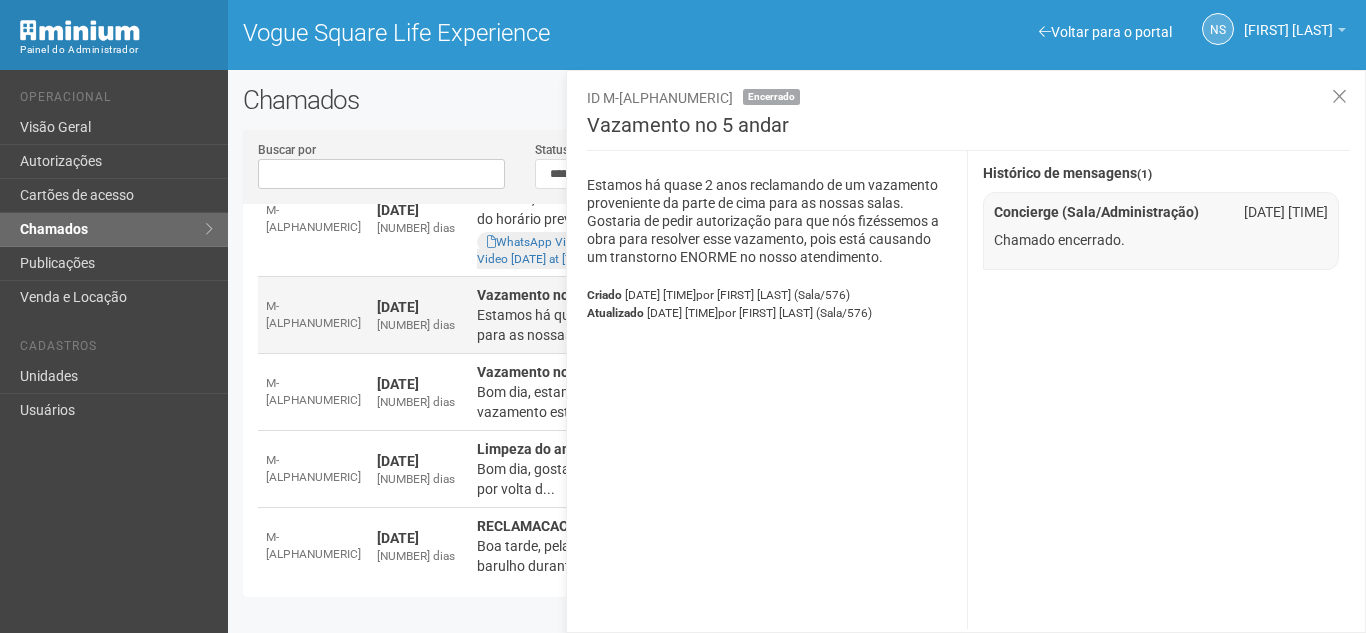 click on "Estamos há quase 2 anos reclamando de um vazamento proveniente da parte de cima para as nossas salas..." at bounding box center (757, 325) 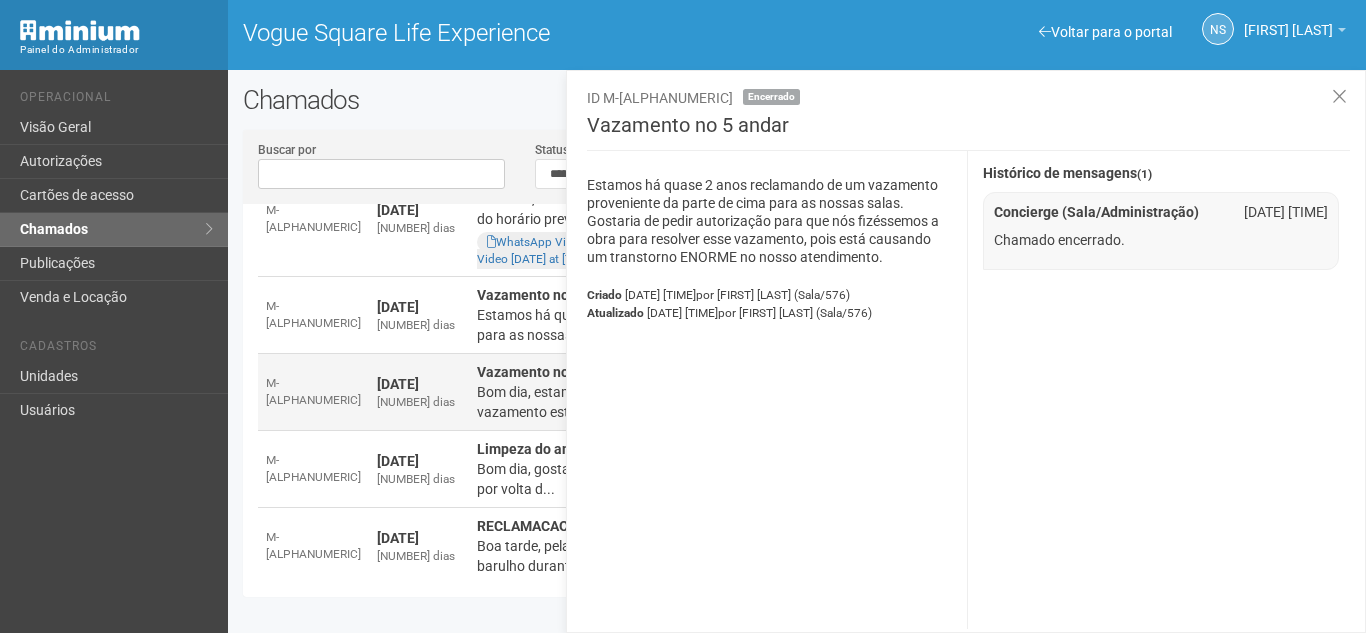 click on "Bom dia, estamos com uma vazamento na sala 575 proveniente do terraço. Esse vazamento está acontecen..." at bounding box center [757, 402] 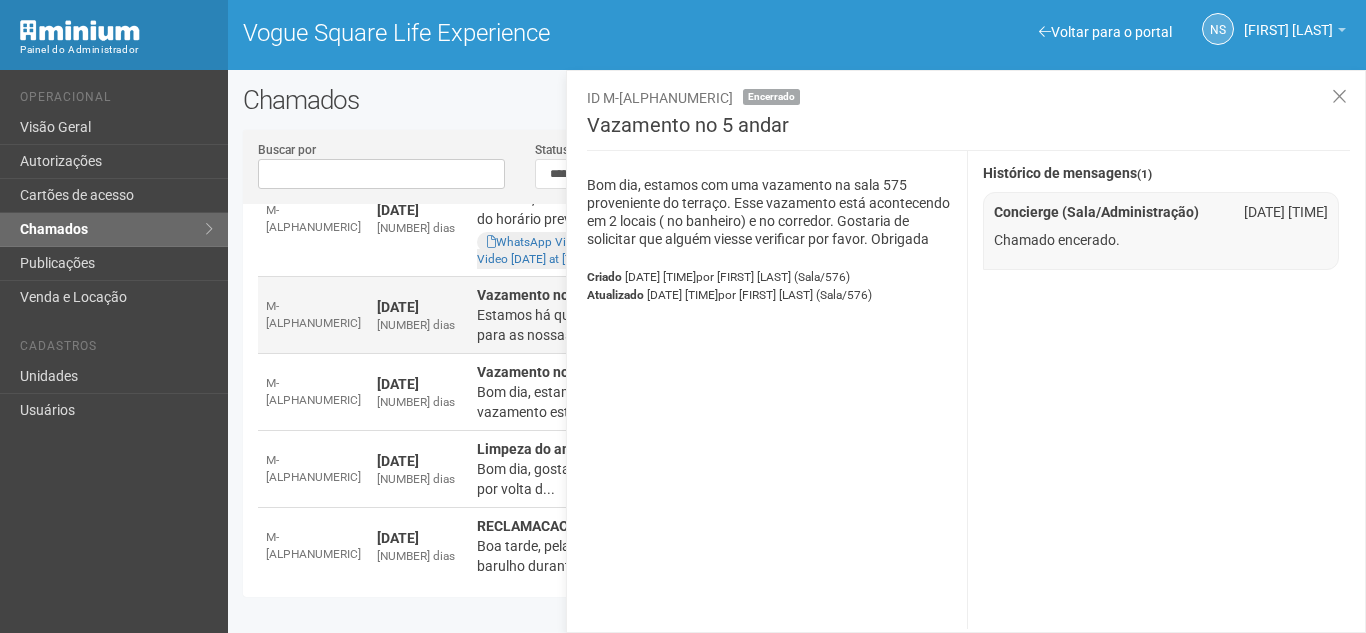 click on "Estamos há quase 2 anos reclamando de um vazamento proveniente da parte de cima para as nossas salas..." at bounding box center [757, 325] 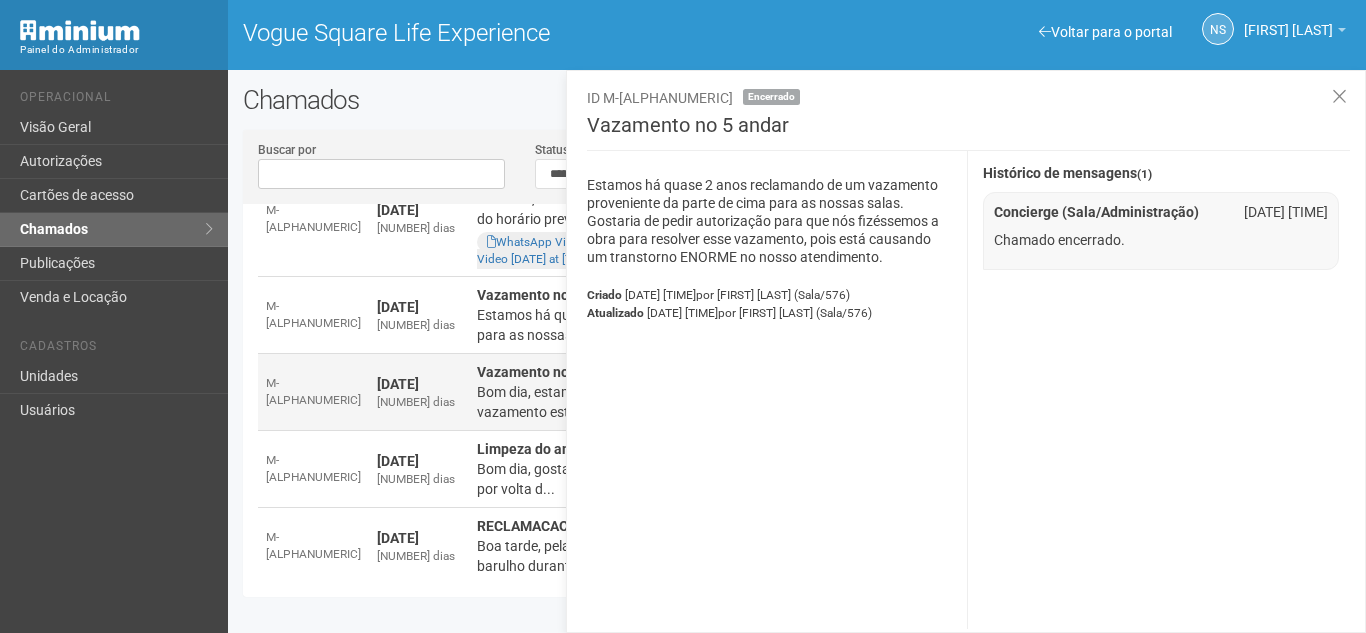 click on "Bom dia, estamos com uma vazamento na sala 575 proveniente do terraço. Esse vazamento está acontecen..." at bounding box center (757, 402) 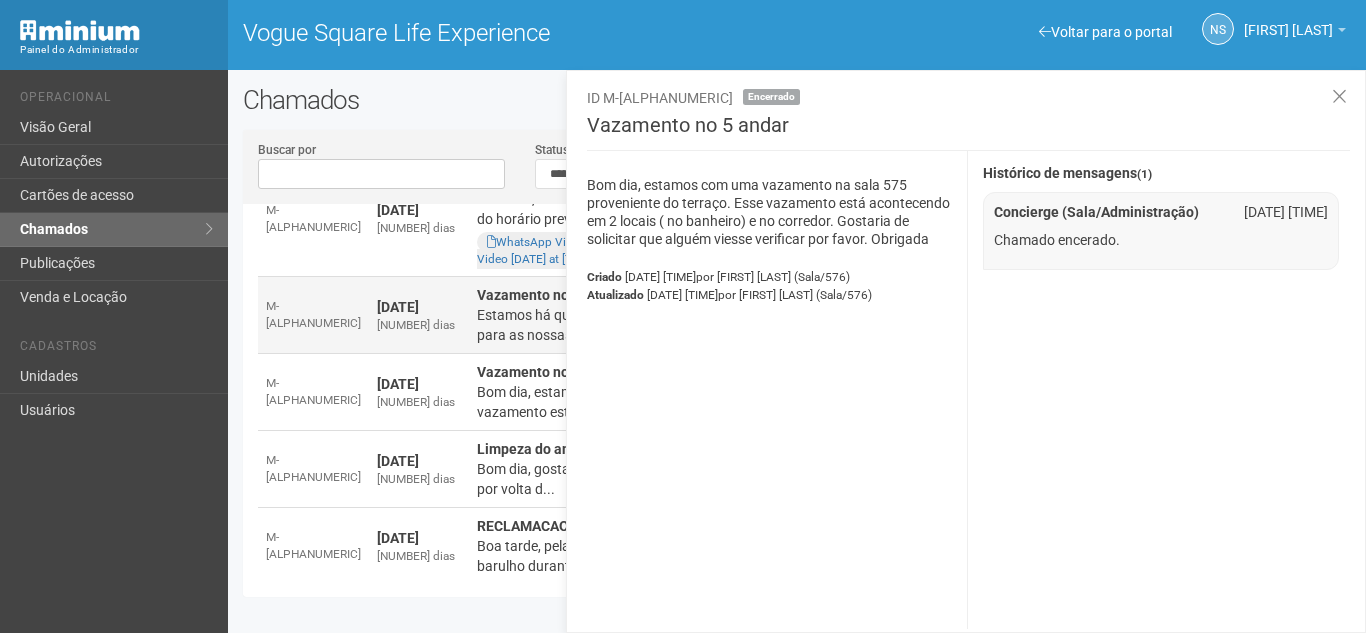 click on "Estamos há quase 2 anos reclamando de um vazamento proveniente da parte de cima para as nossas salas..." at bounding box center (757, 325) 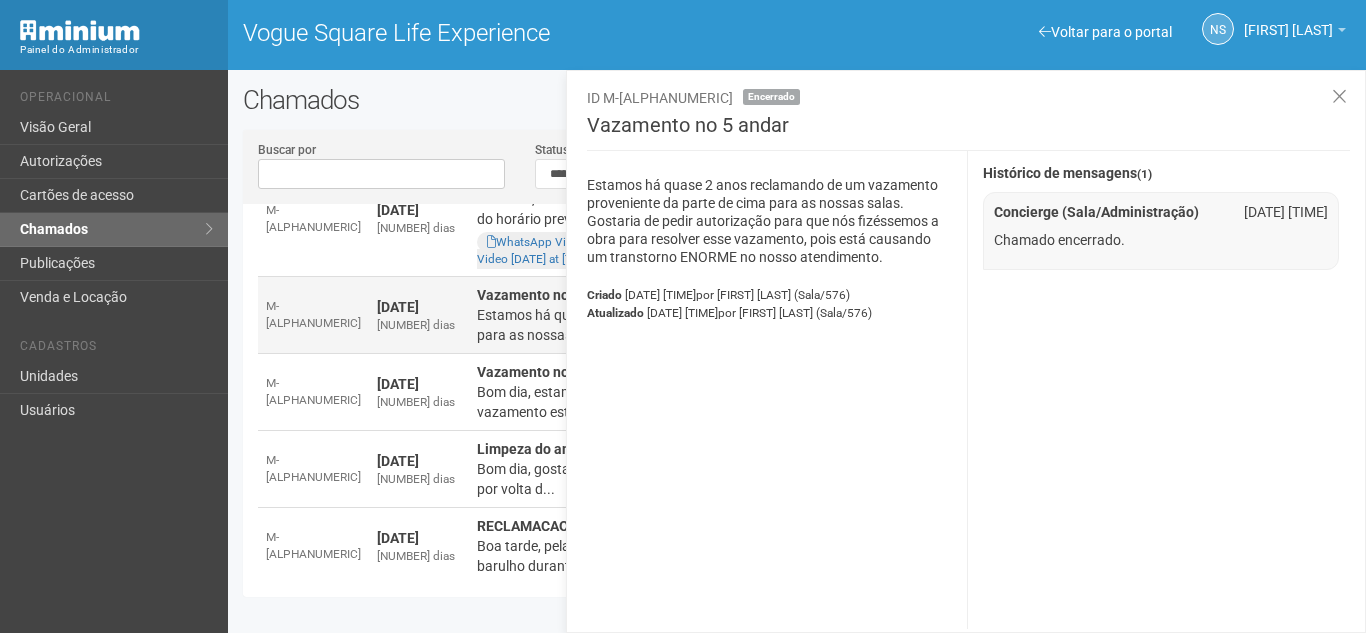 scroll, scrollTop: 184, scrollLeft: 0, axis: vertical 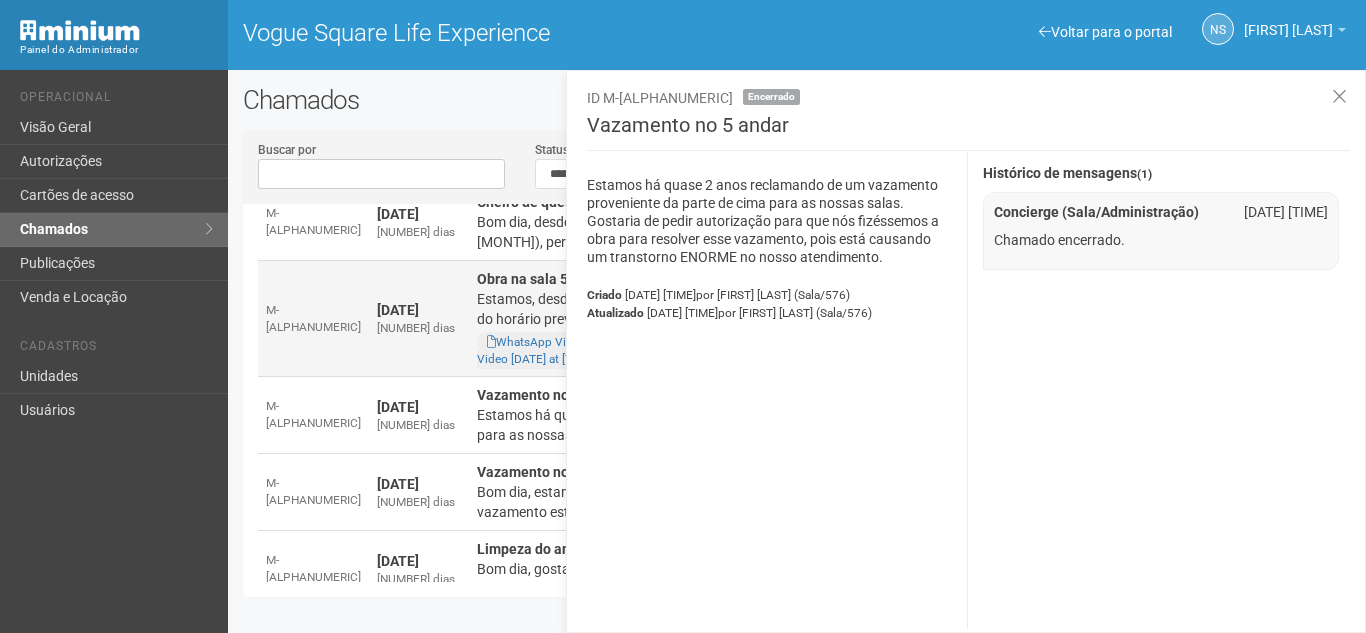 click on "[DATE]
[NUMBER] dias" at bounding box center [419, 319] 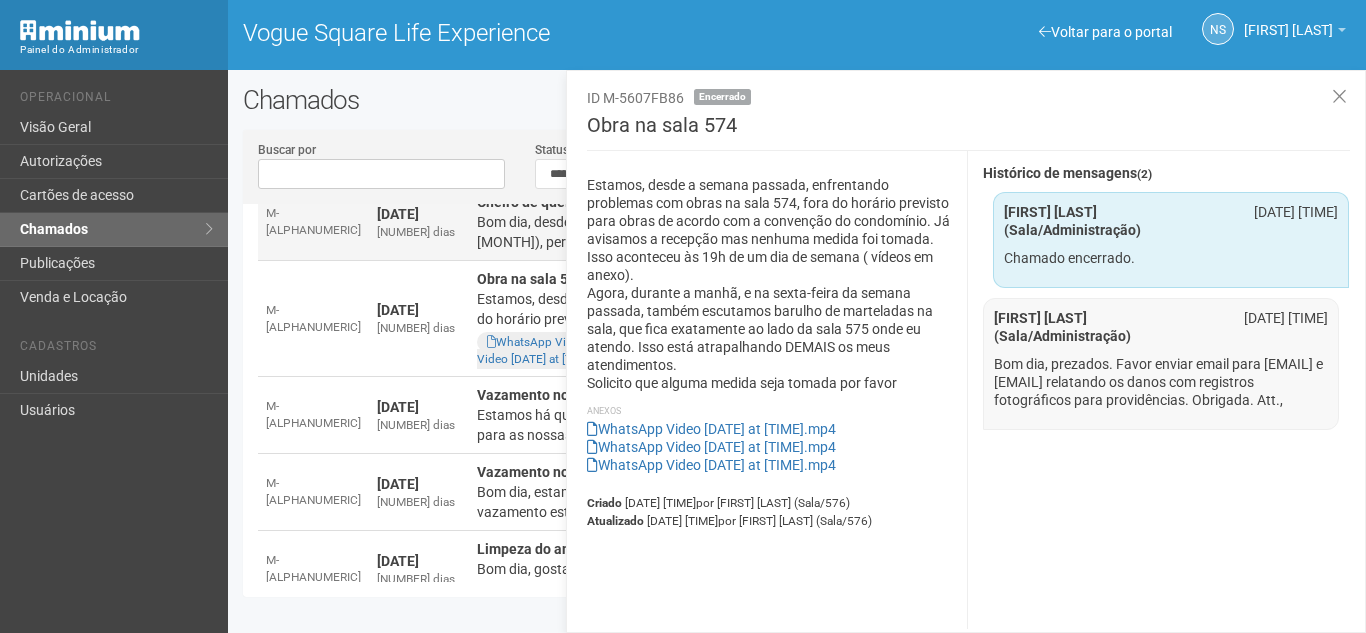 scroll, scrollTop: 84, scrollLeft: 0, axis: vertical 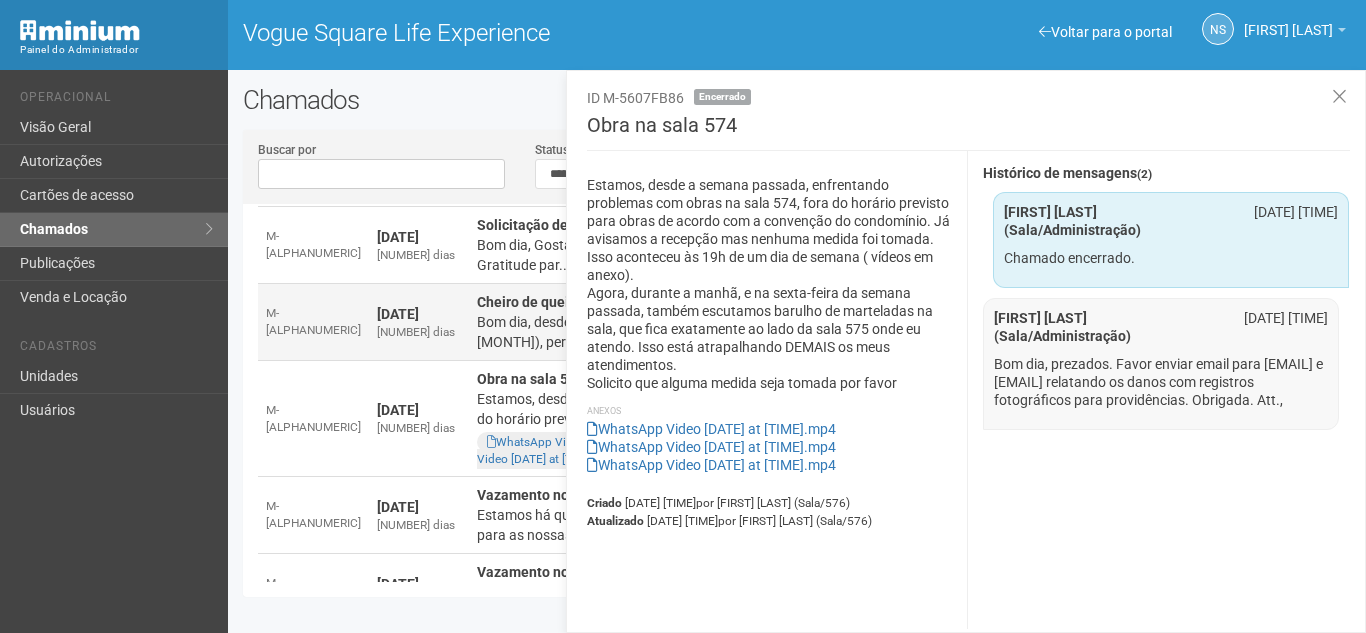 click on "Cheiro de queimado/churrasco
2
Bom dia, desde a inauguração dos restaurantes Abbry e Gratitude ([MONTH] ou [MONTH]), percebemos cheiro..." at bounding box center [757, 322] 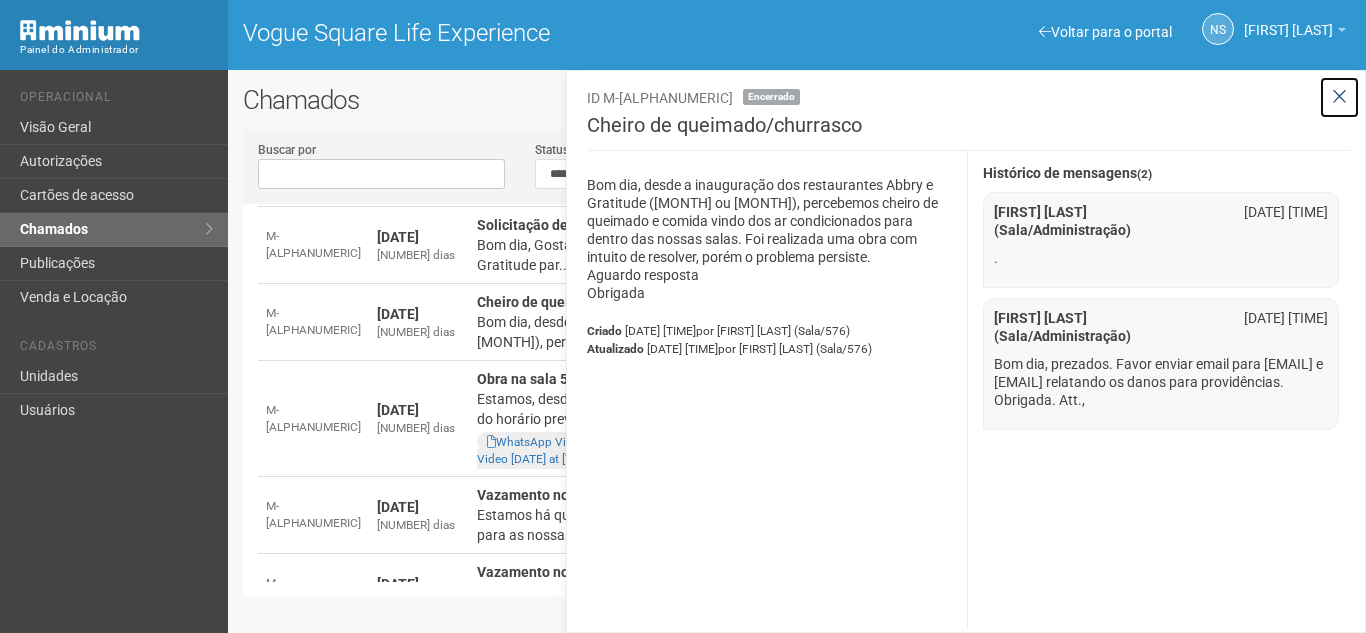 click at bounding box center [1339, 97] 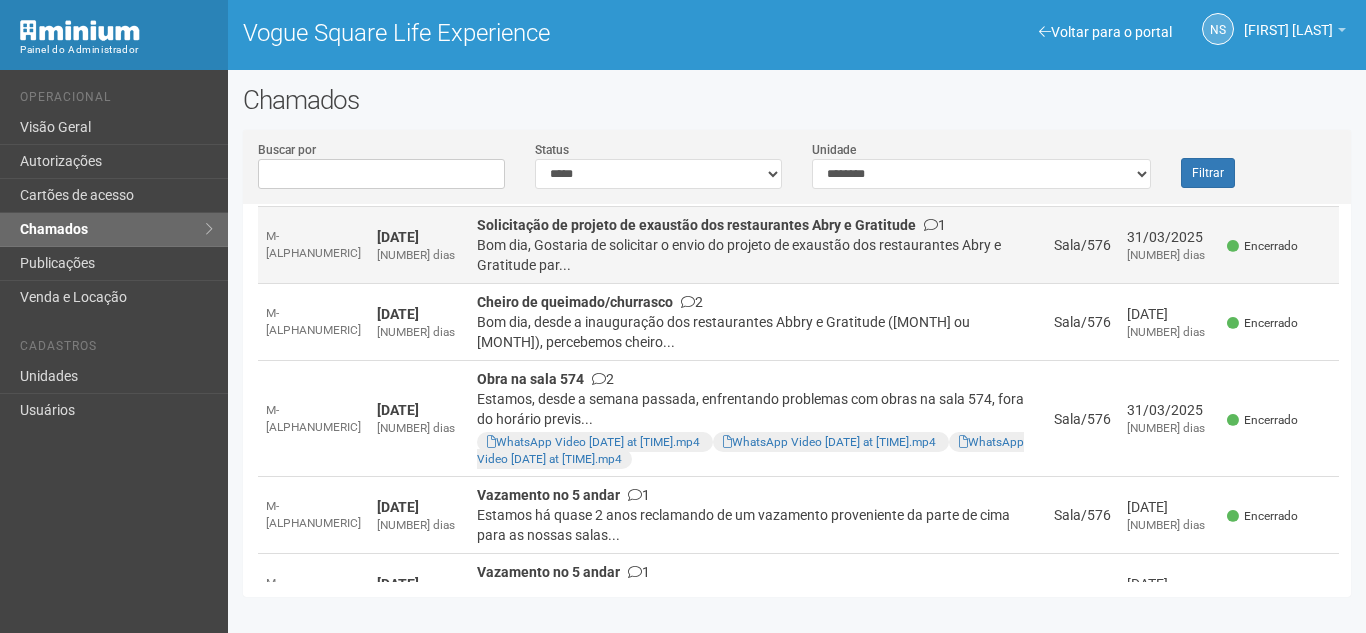 click on "Bom dia,
Gostaria de solicitar o envio do projeto de exaustão dos restaurantes Abry e Gratitude par..." at bounding box center [757, 255] 